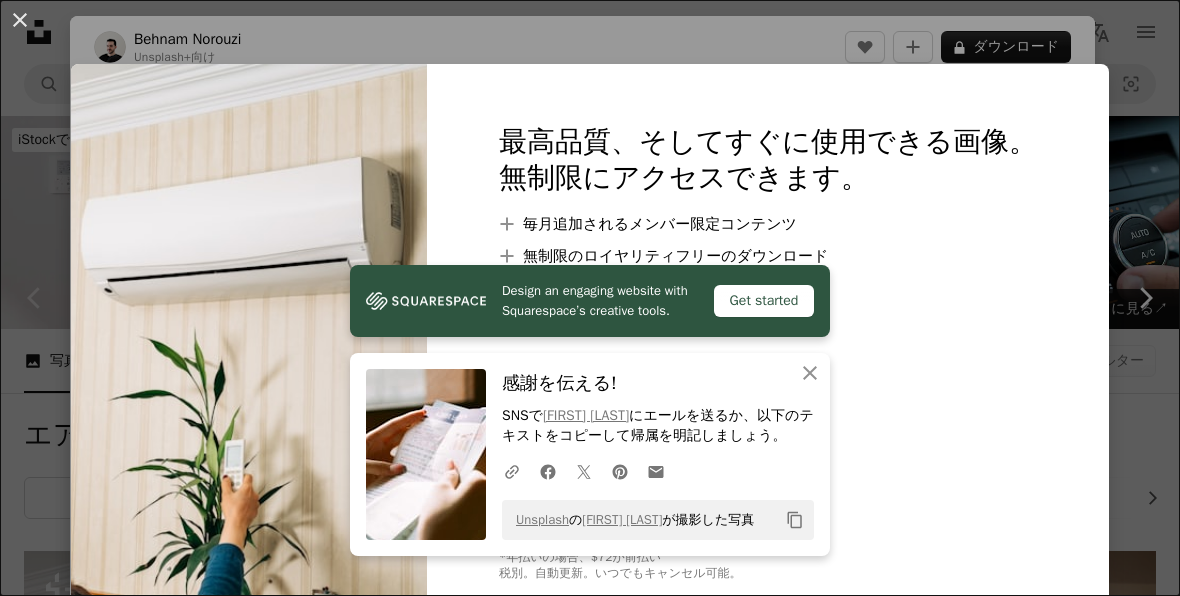 scroll, scrollTop: 507, scrollLeft: 0, axis: vertical 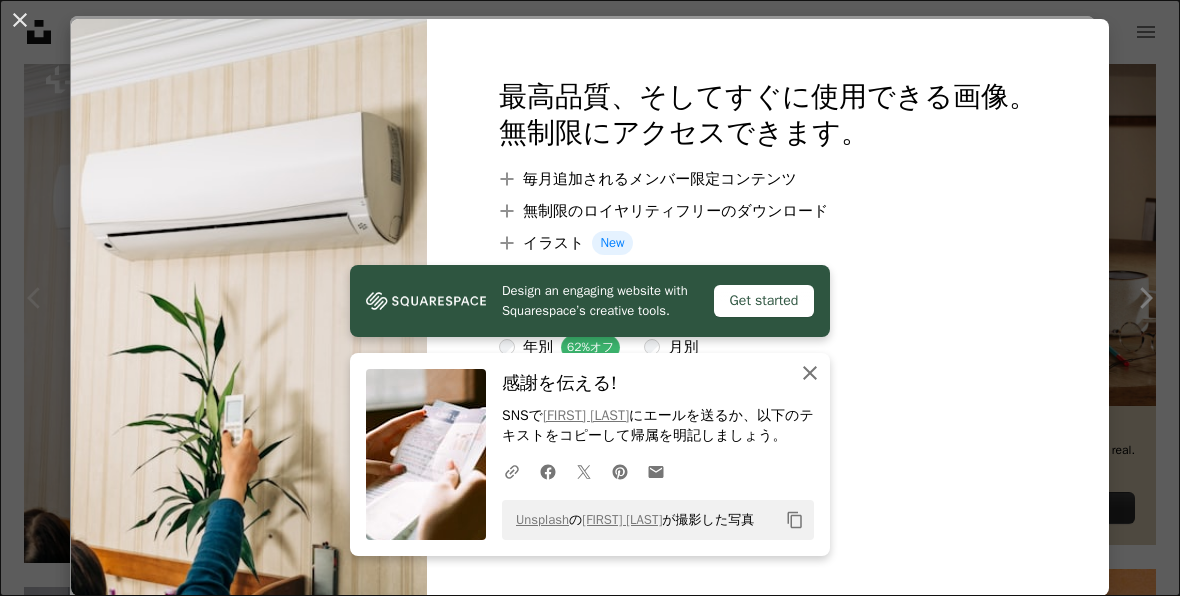 click on "An X shape" 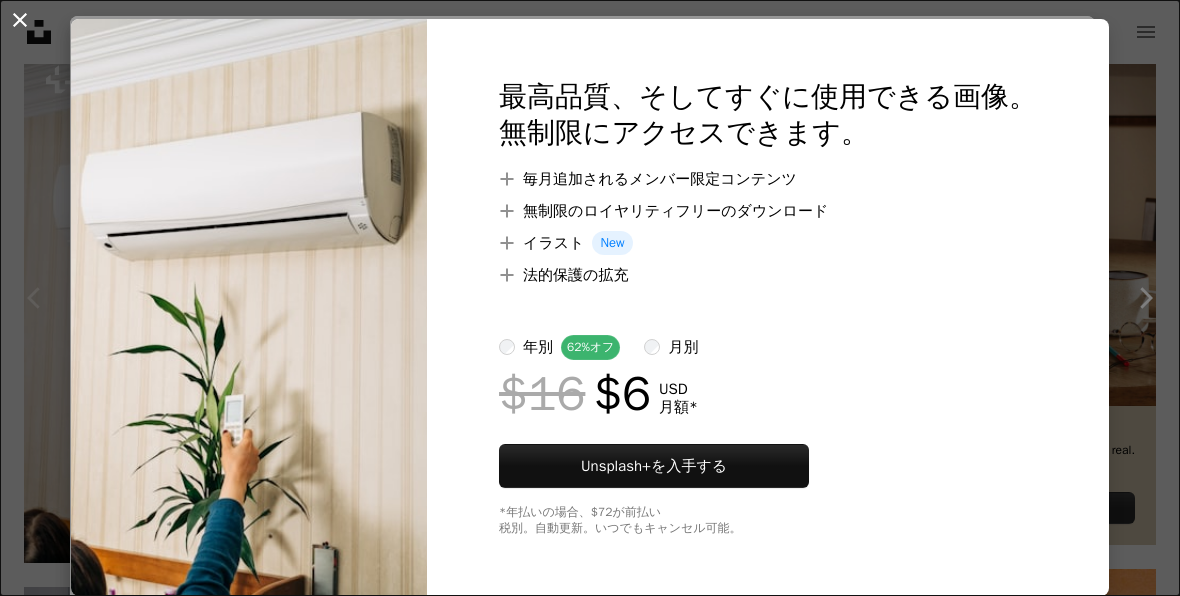 click on "An X shape" at bounding box center [20, 20] 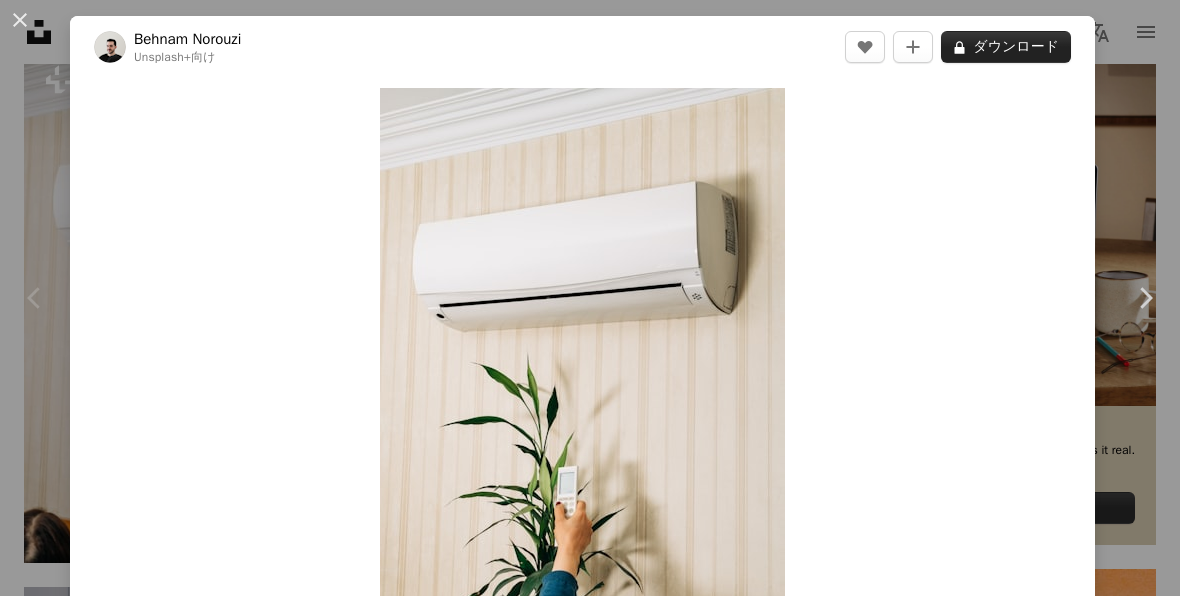 click on "A lock ダウンロード" at bounding box center (1006, 47) 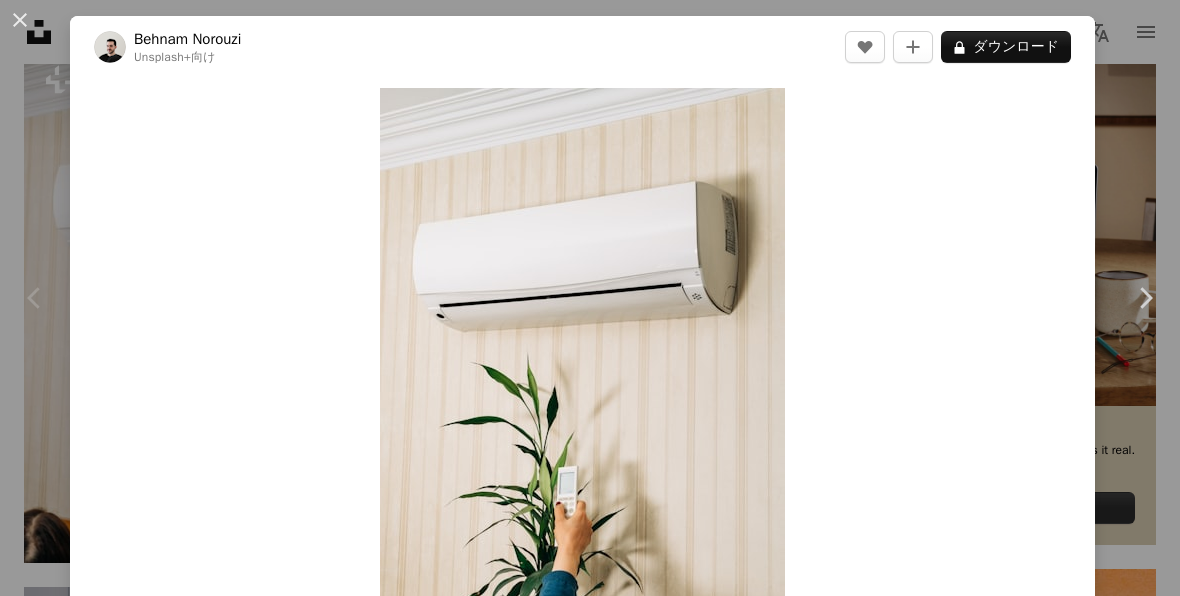 click on "An X shape" at bounding box center (20, 20) 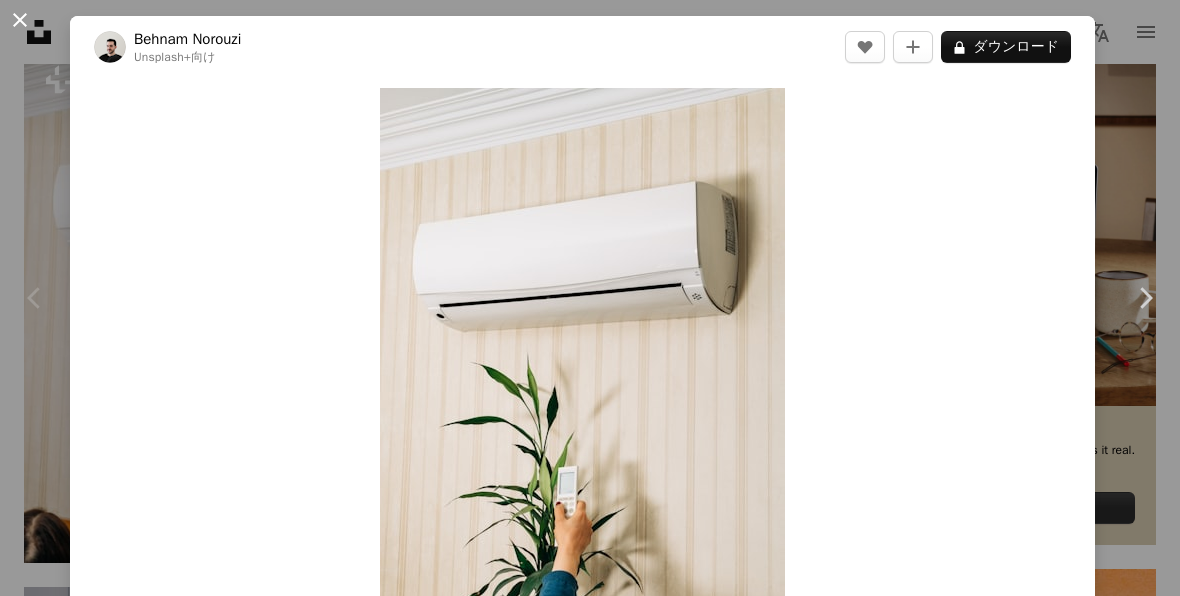 click on "An X shape" at bounding box center [20, 20] 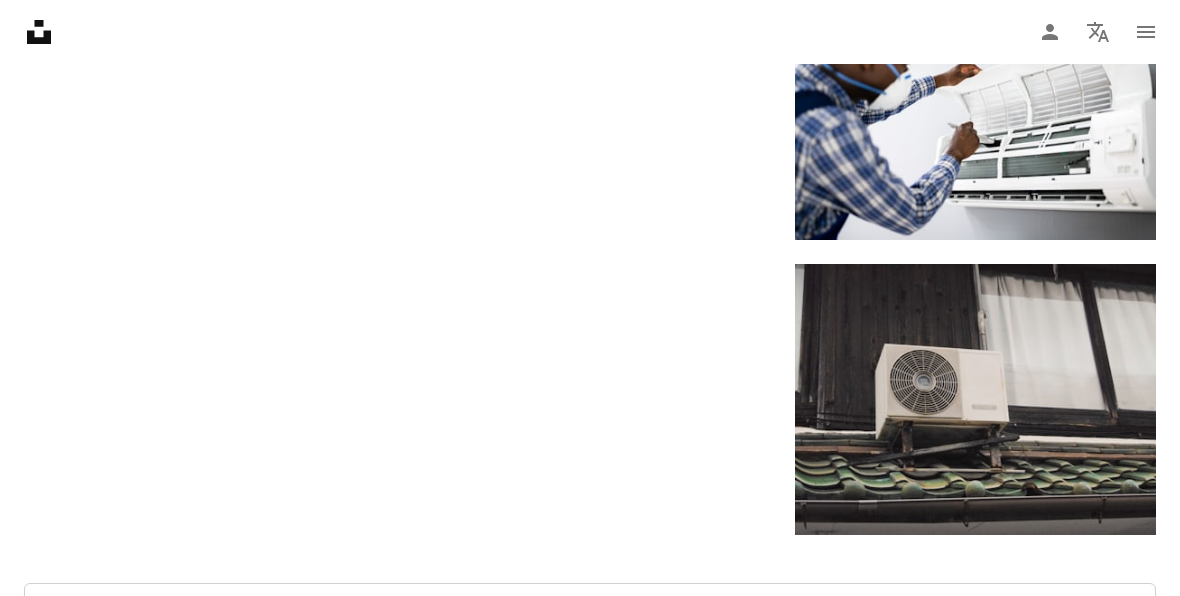 scroll, scrollTop: 2535, scrollLeft: 0, axis: vertical 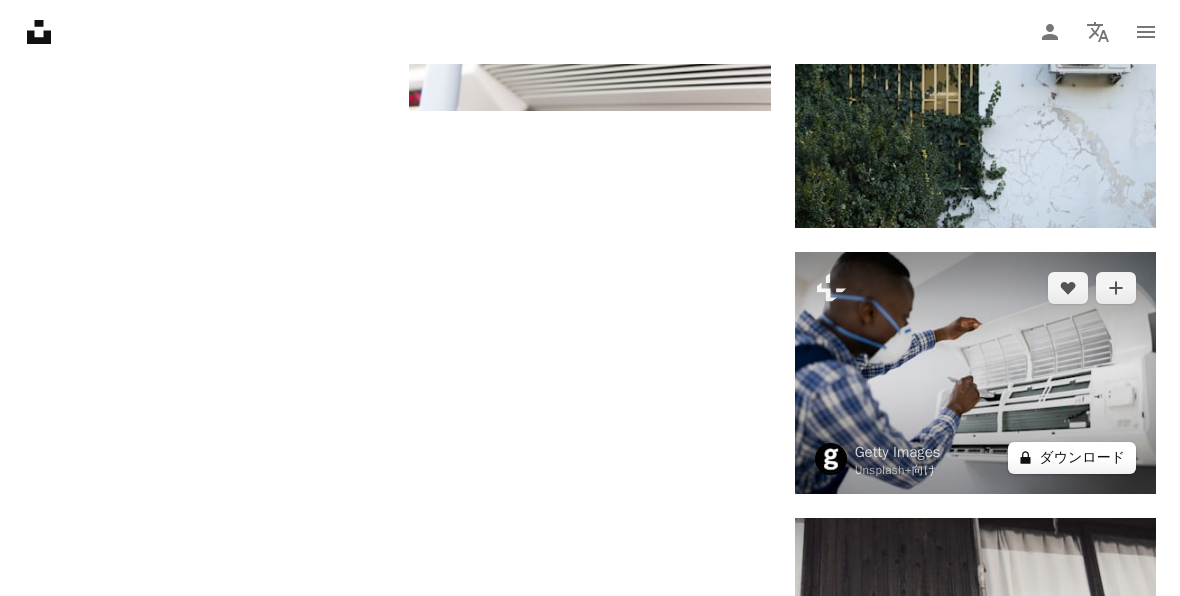 click on "A lock ダウンロード" at bounding box center [1072, 458] 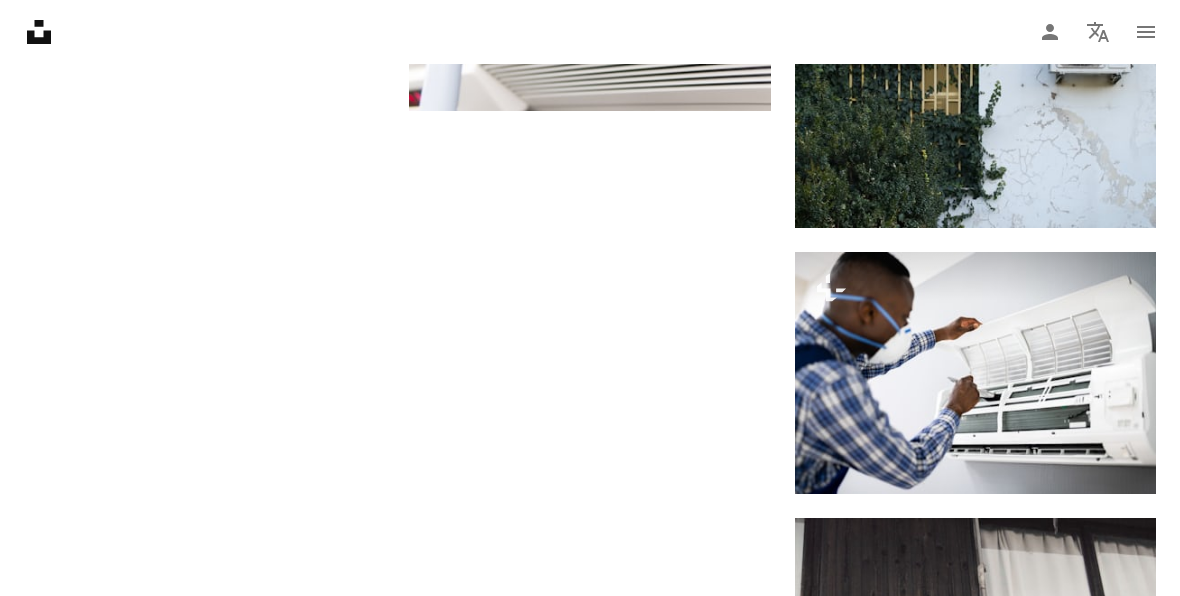 click on "An X shape" at bounding box center (20, 20) 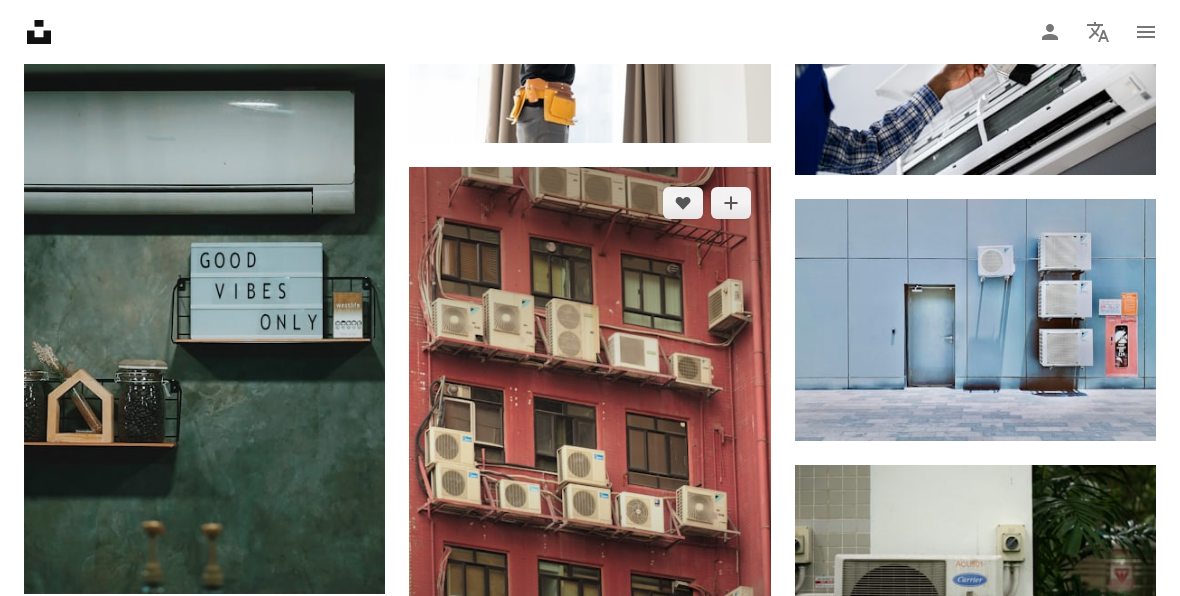 scroll, scrollTop: 1313, scrollLeft: 0, axis: vertical 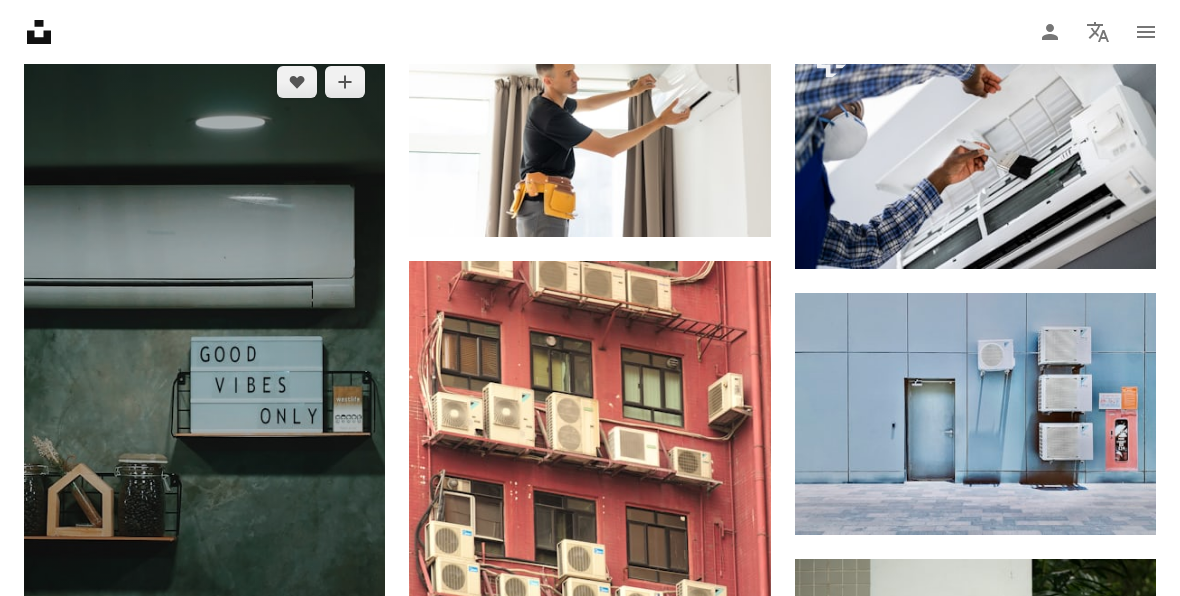 click at bounding box center (204, 367) 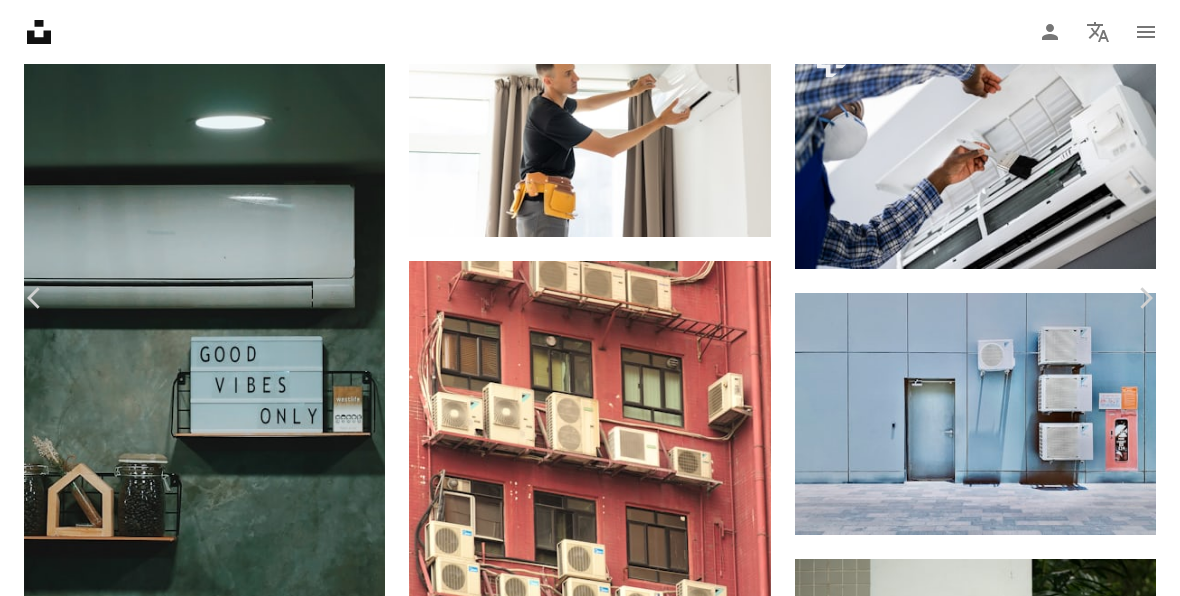 click on "無料ダウンロード" at bounding box center [967, 2923] 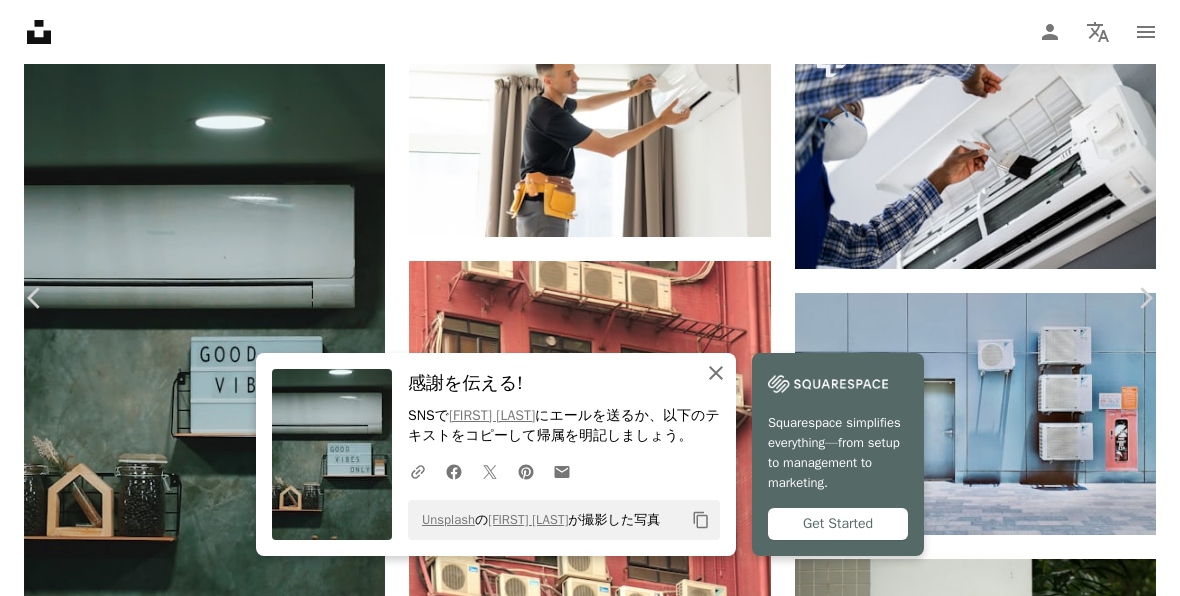 click on "An X shape 閉じる" at bounding box center (716, 373) 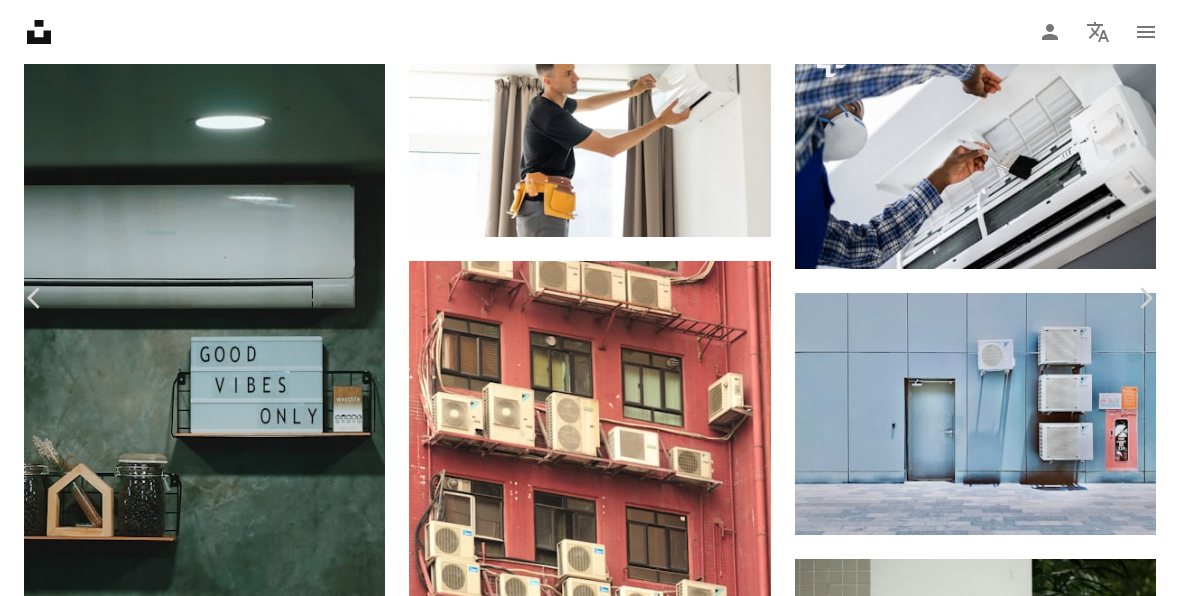 click on "An X shape" at bounding box center [20, 20] 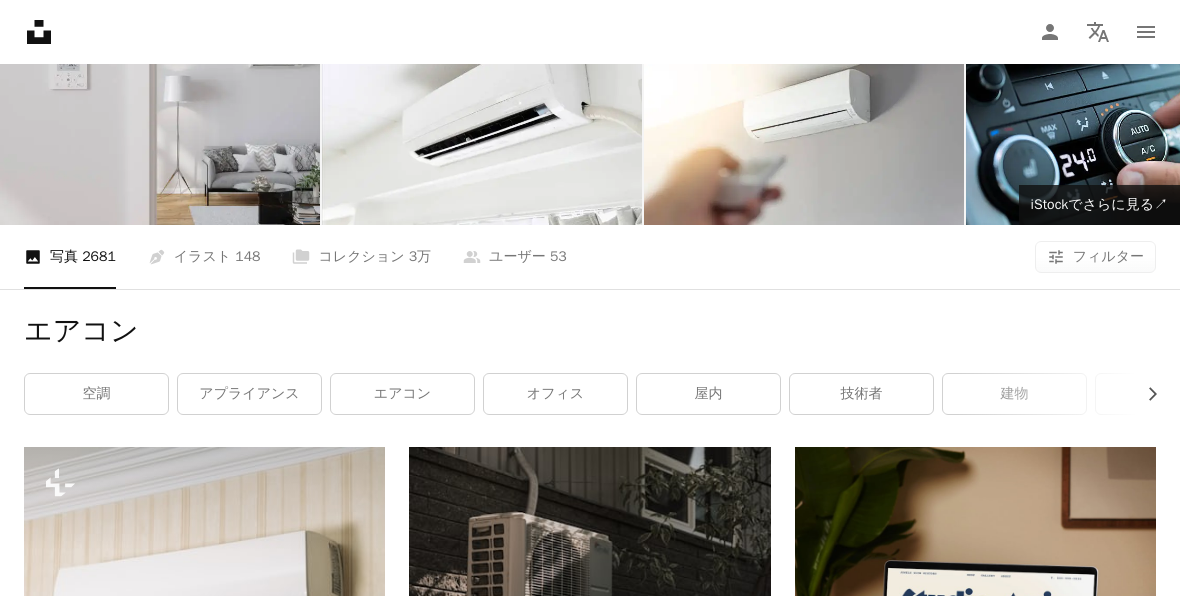scroll, scrollTop: 94, scrollLeft: 0, axis: vertical 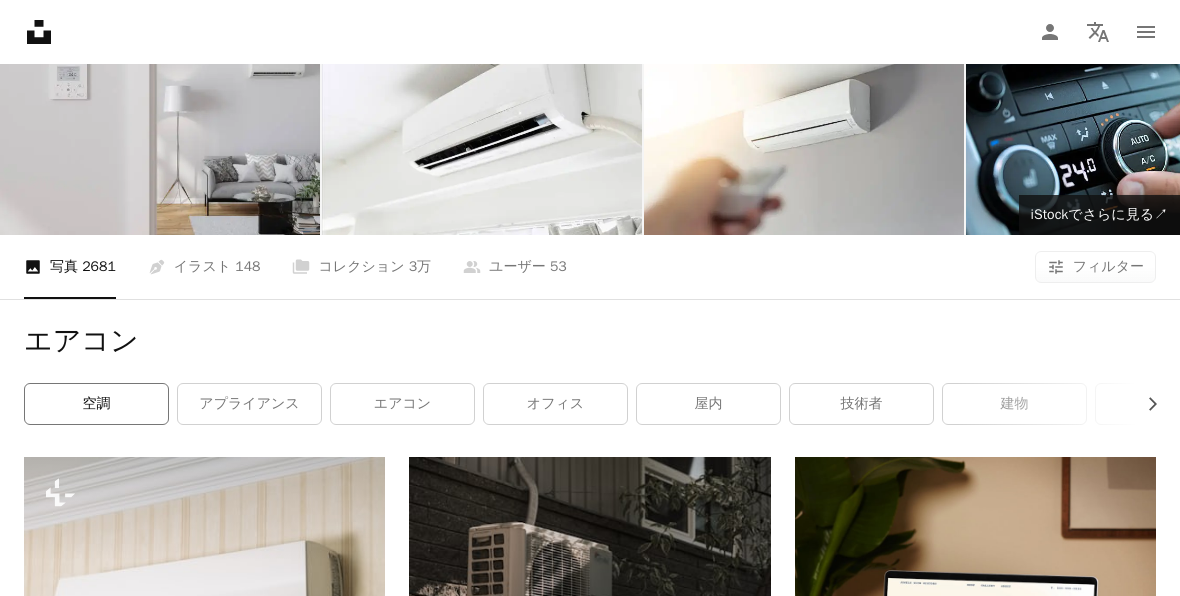 click on "空調" at bounding box center (96, 404) 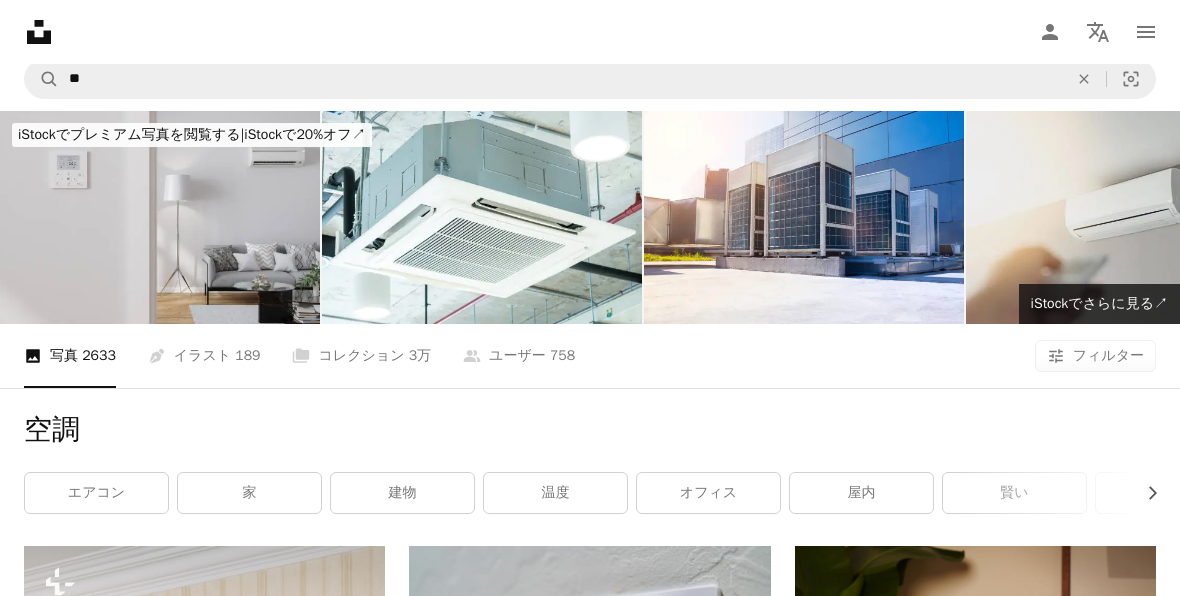 scroll, scrollTop: 0, scrollLeft: 0, axis: both 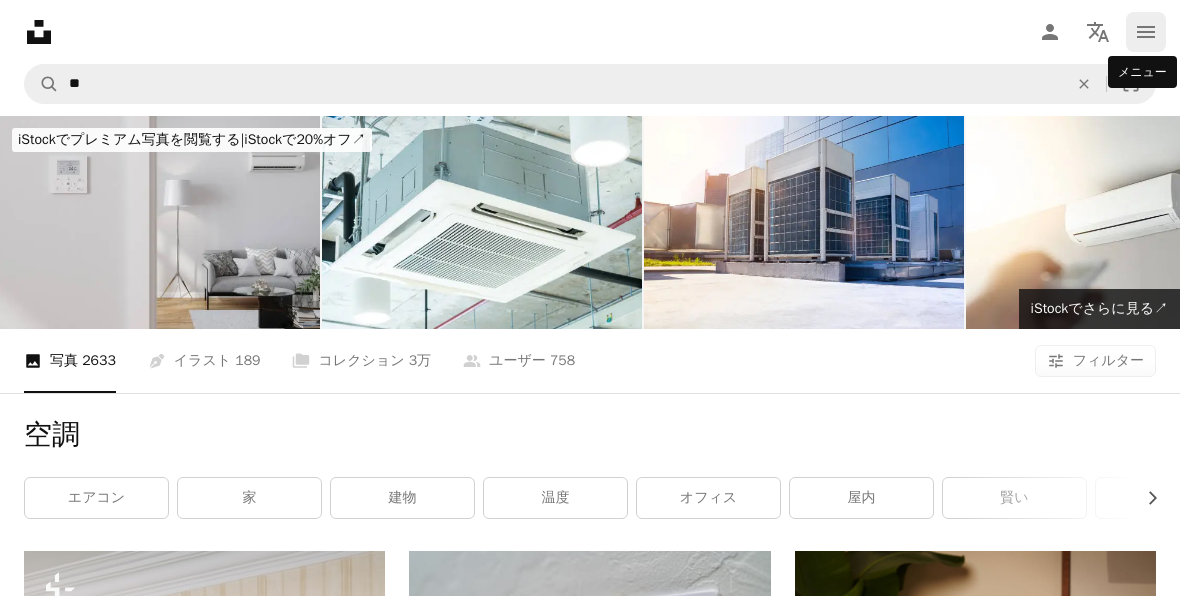 click on "navigation menu" 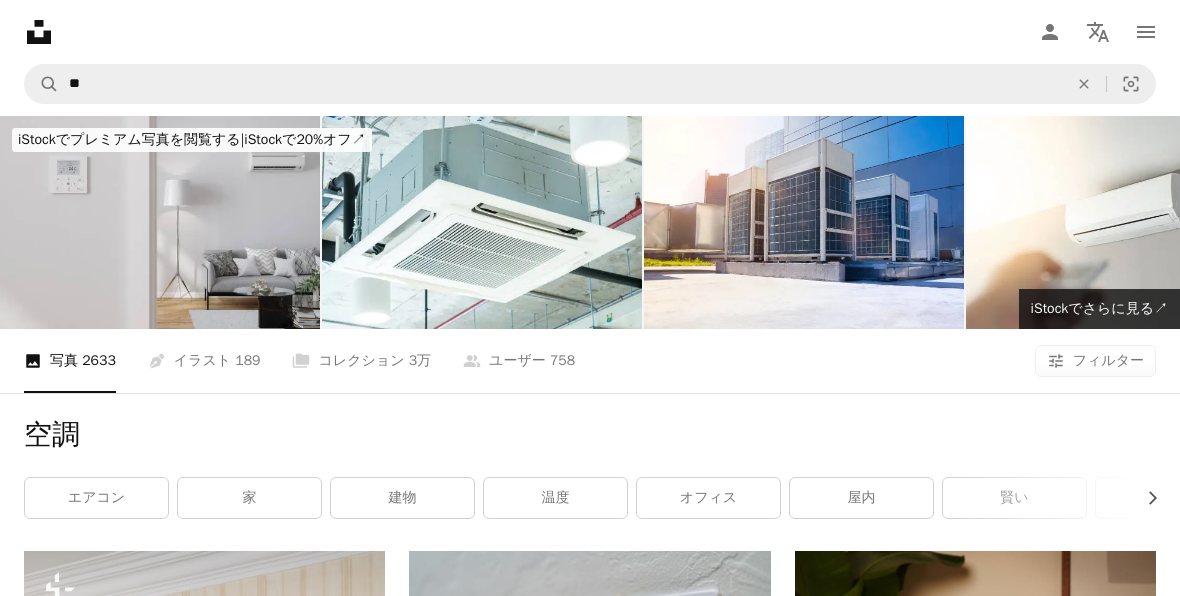 click on "Unsplash logo Unsplash ホーム A photo Pen Tool A compass A stack of folders Download Person Localization icon navigation menu" at bounding box center (590, 32) 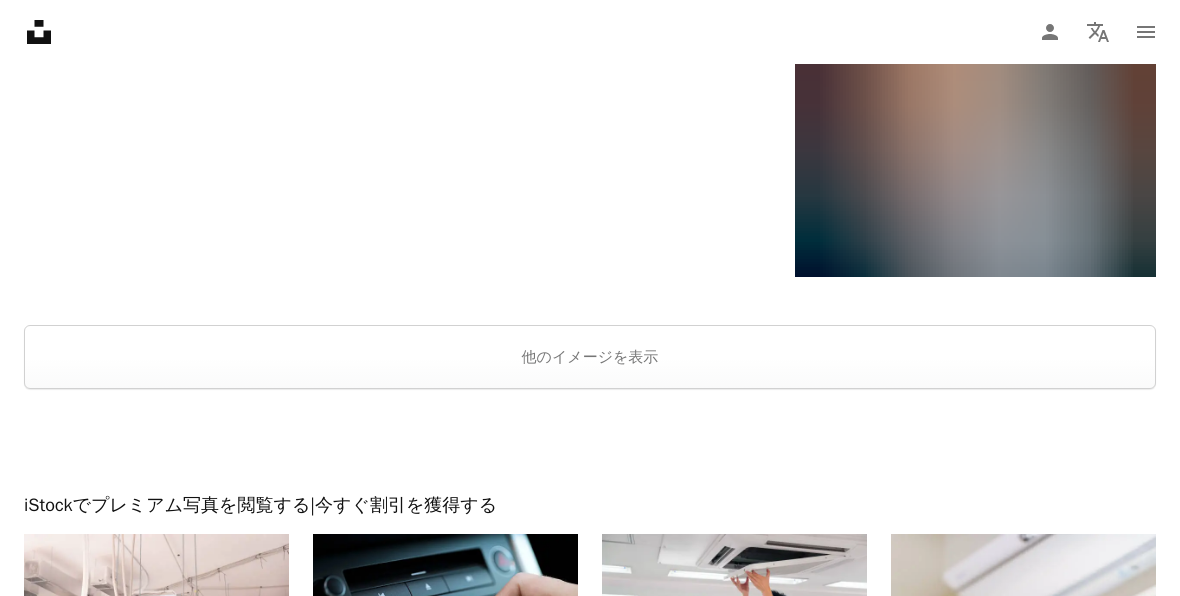 scroll, scrollTop: 2696, scrollLeft: 0, axis: vertical 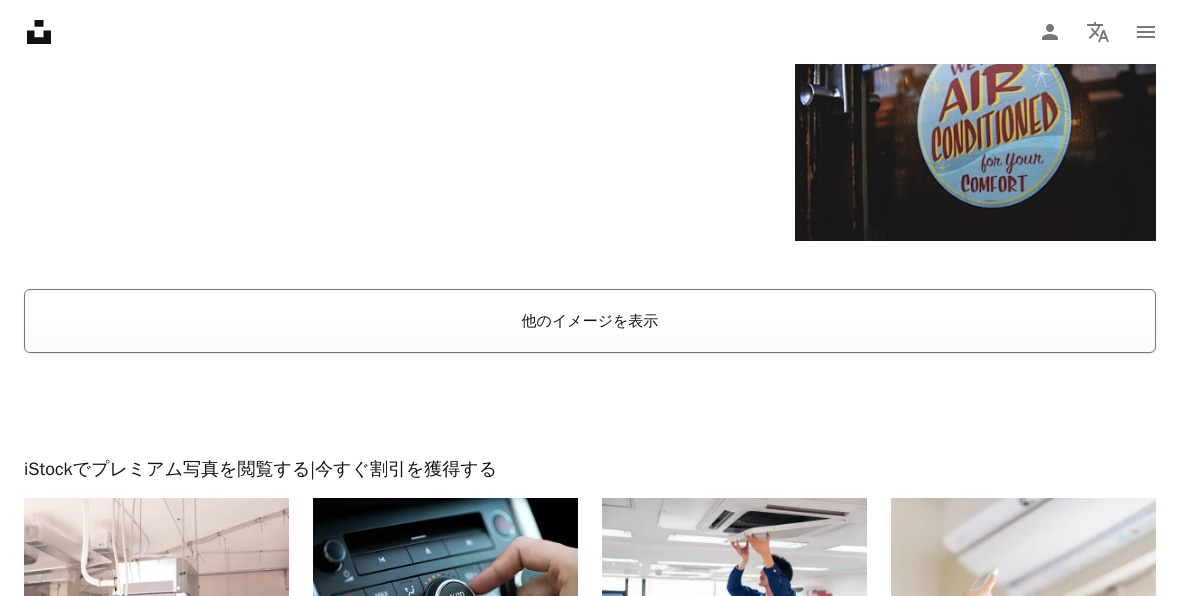 click on "他のイメージを表示" at bounding box center (590, 321) 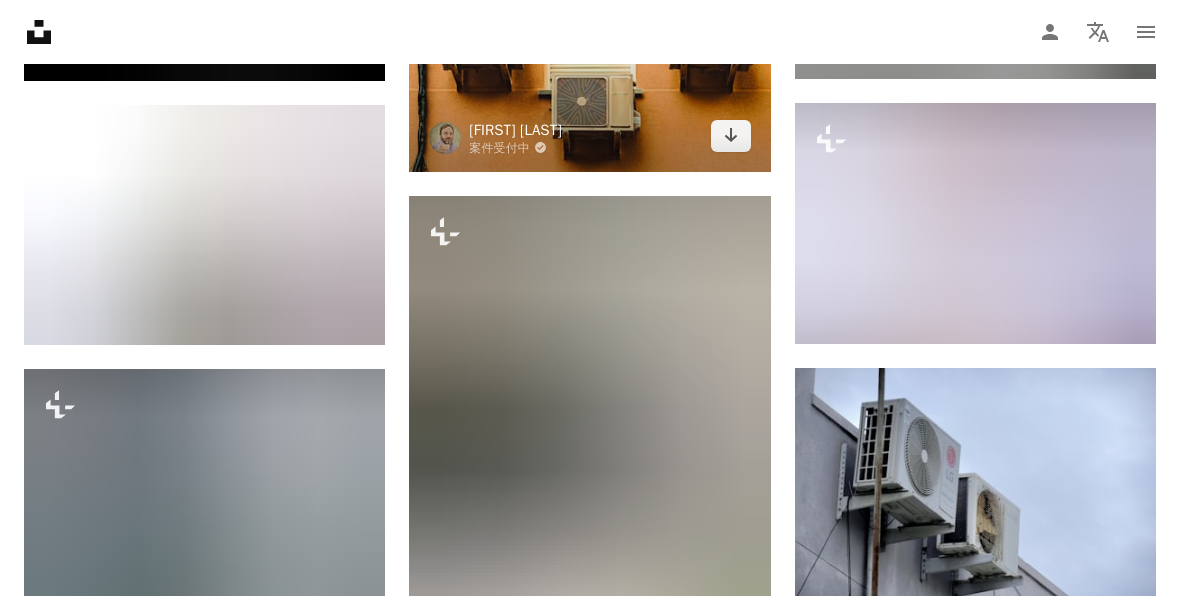 scroll, scrollTop: 4556, scrollLeft: 0, axis: vertical 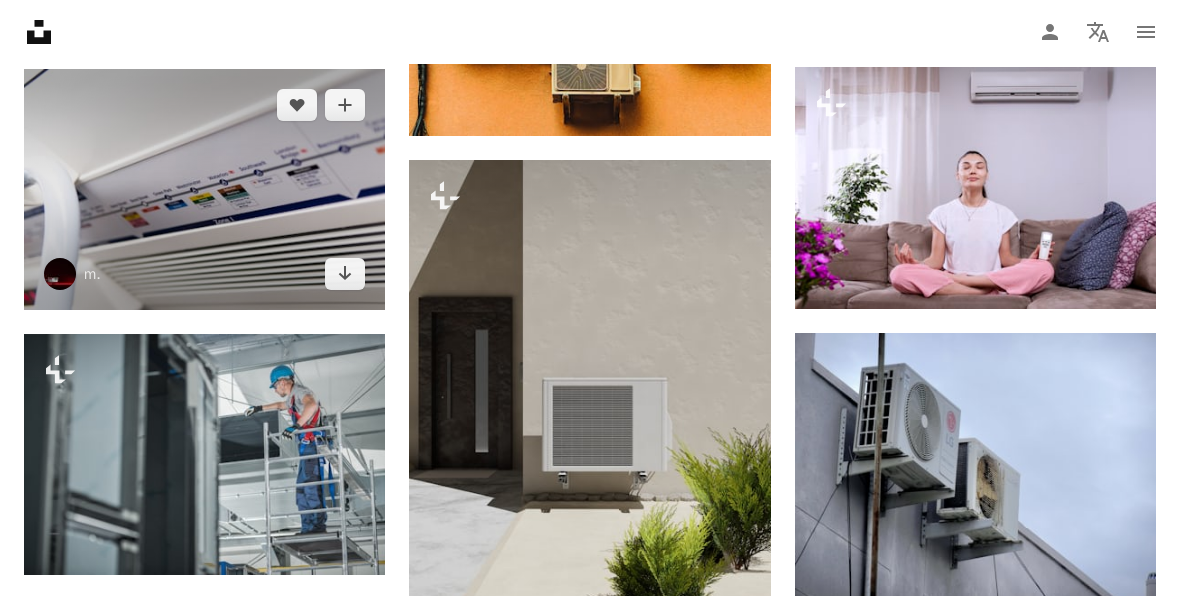 click at bounding box center [204, 189] 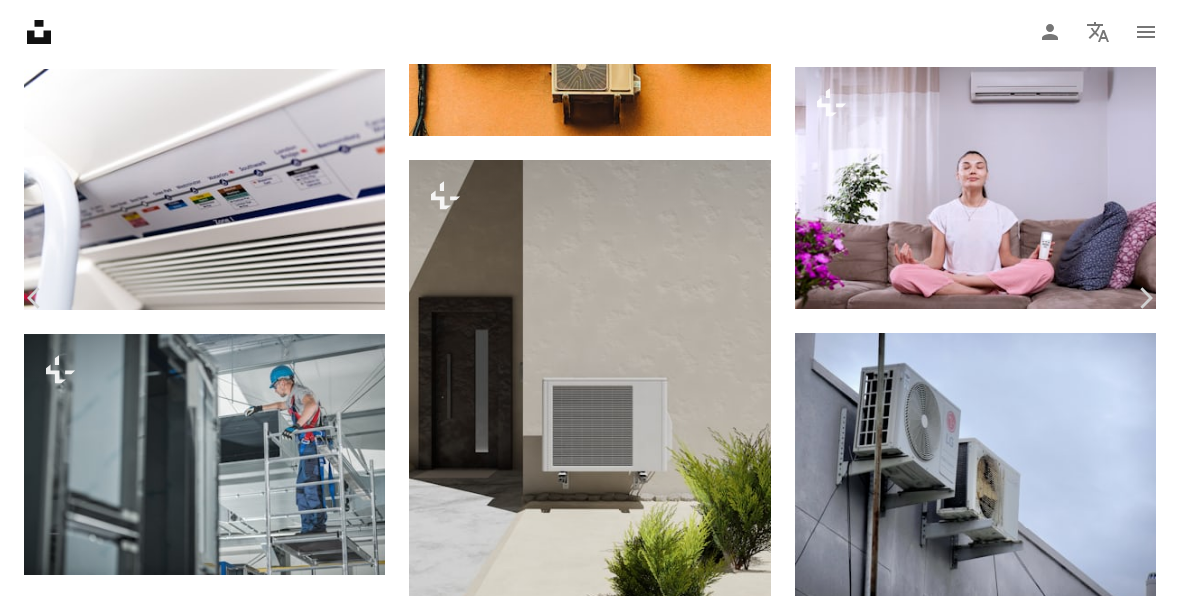 click on "無料ダウンロード" at bounding box center (967, 4298) 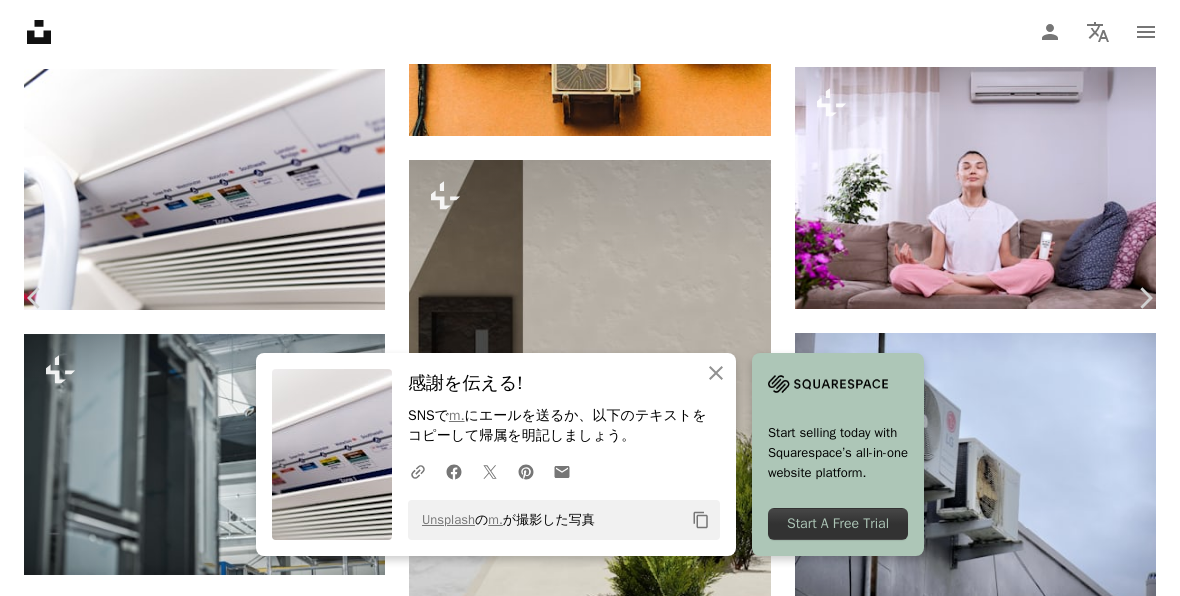 click on "An X shape" at bounding box center (20, 20) 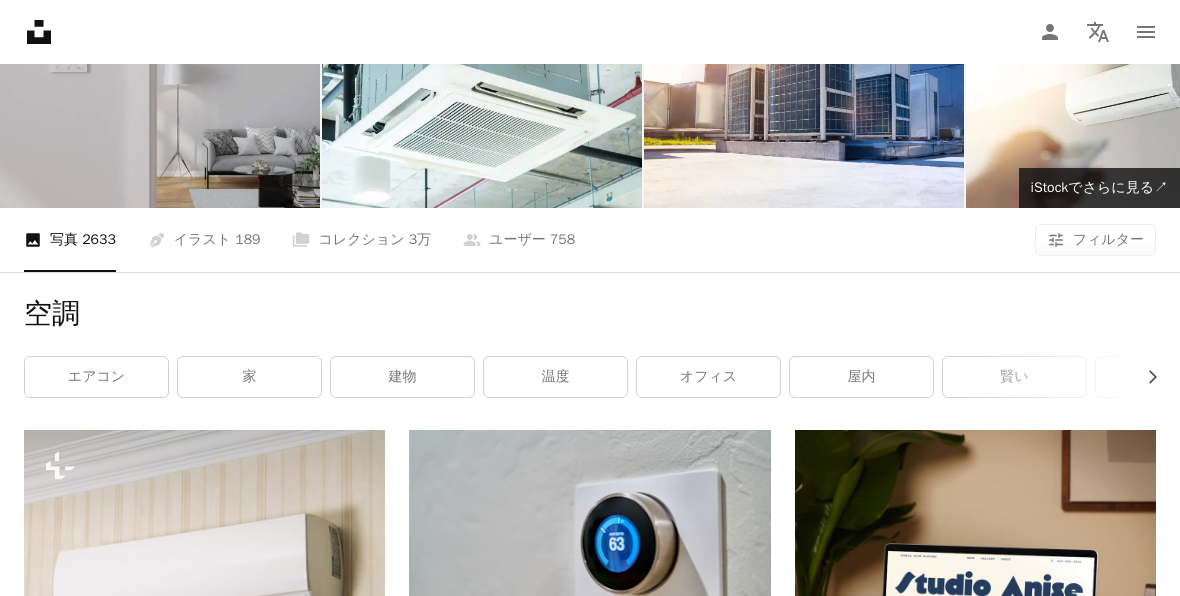scroll, scrollTop: 0, scrollLeft: 0, axis: both 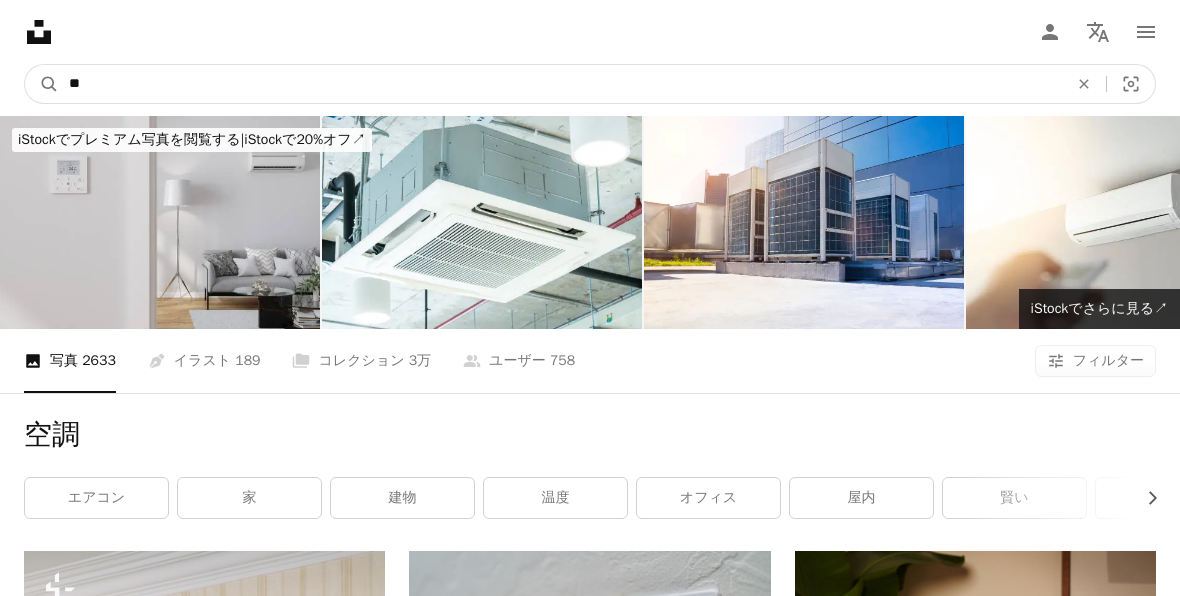 drag, startPoint x: 145, startPoint y: 86, endPoint x: -198, endPoint y: 87, distance: 343.00146 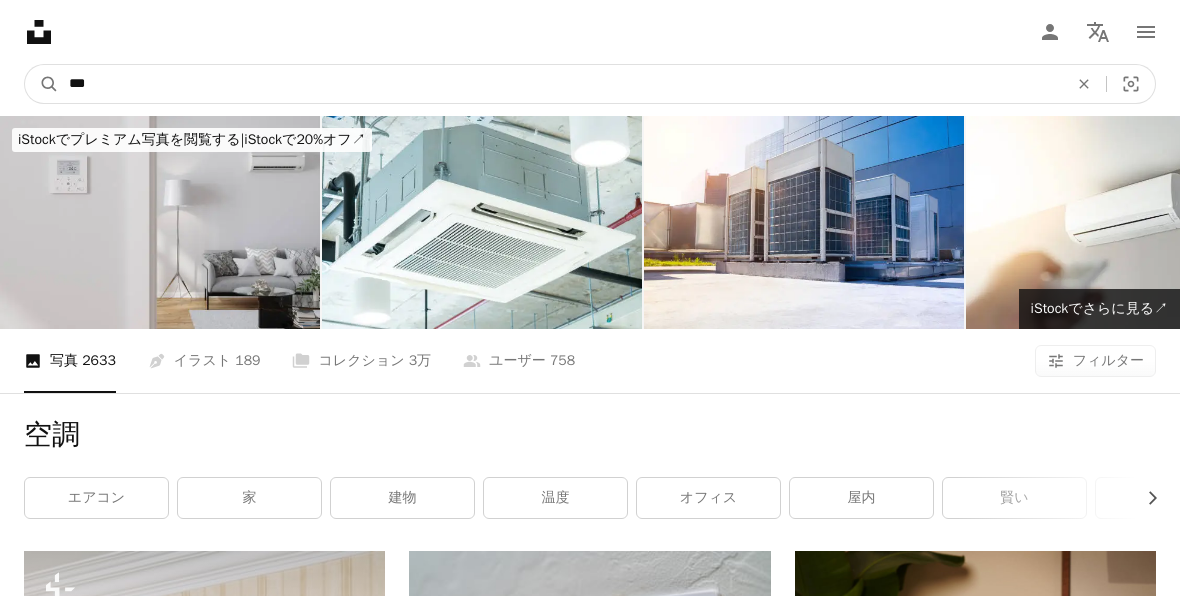 type on "***" 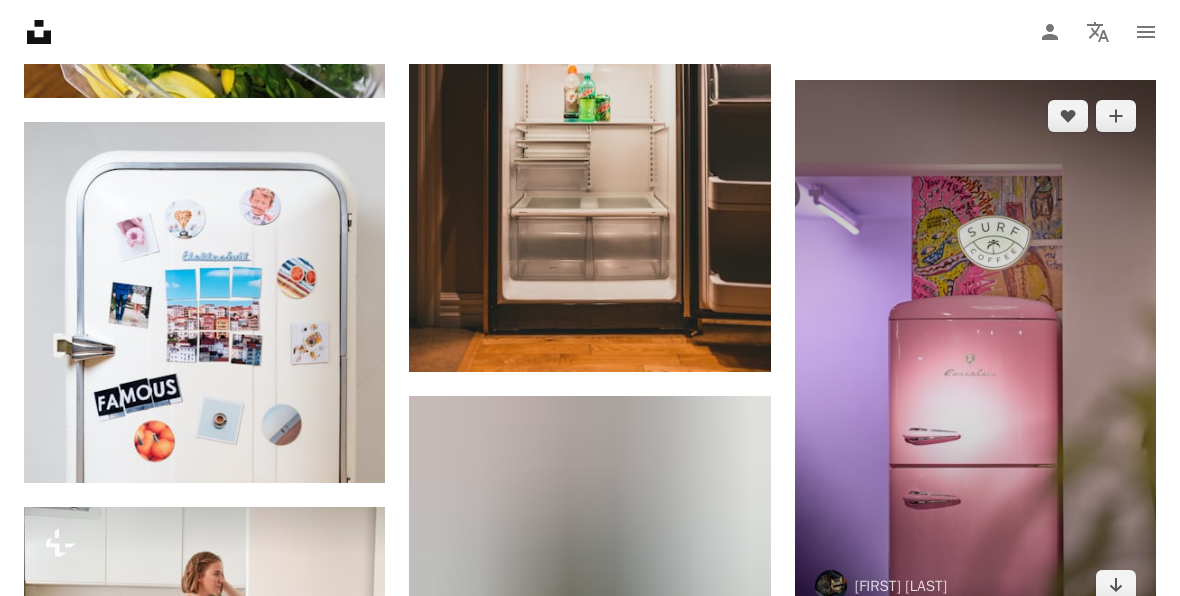 scroll, scrollTop: 1673, scrollLeft: 0, axis: vertical 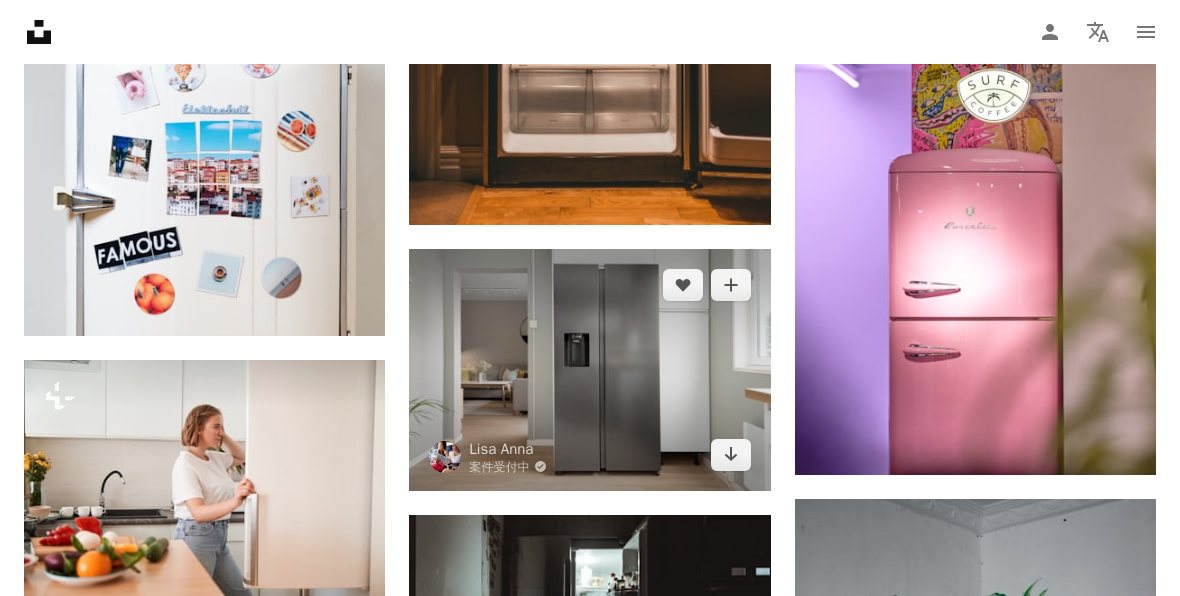 click at bounding box center [589, 369] 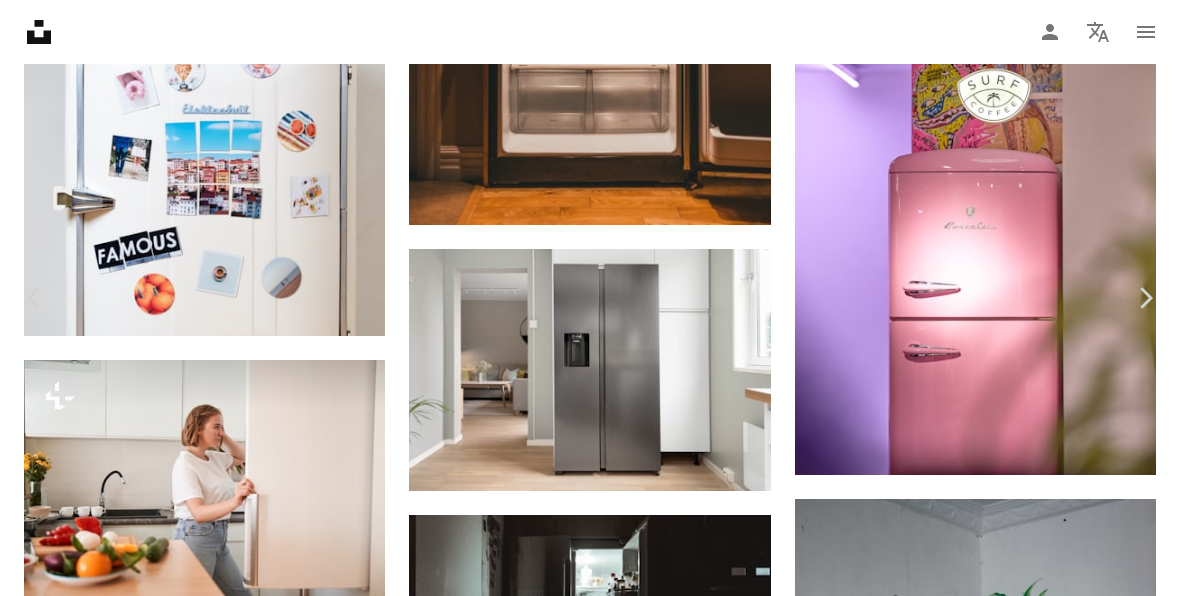 click on "無料ダウンロード" at bounding box center (967, 2674) 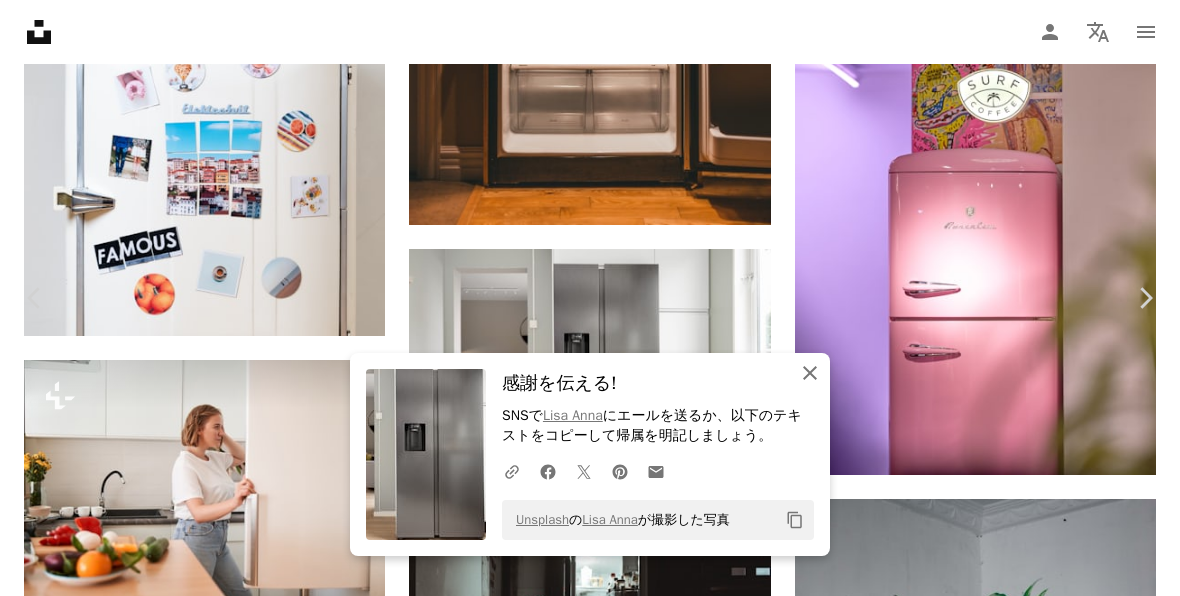 click 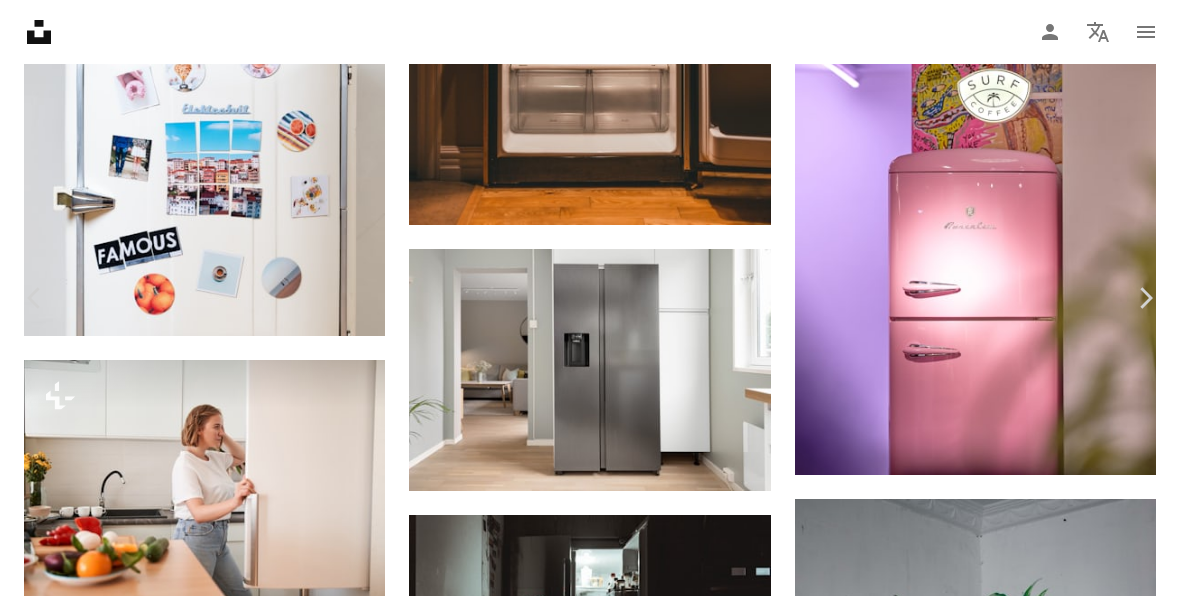 click on "An X shape" at bounding box center [20, 20] 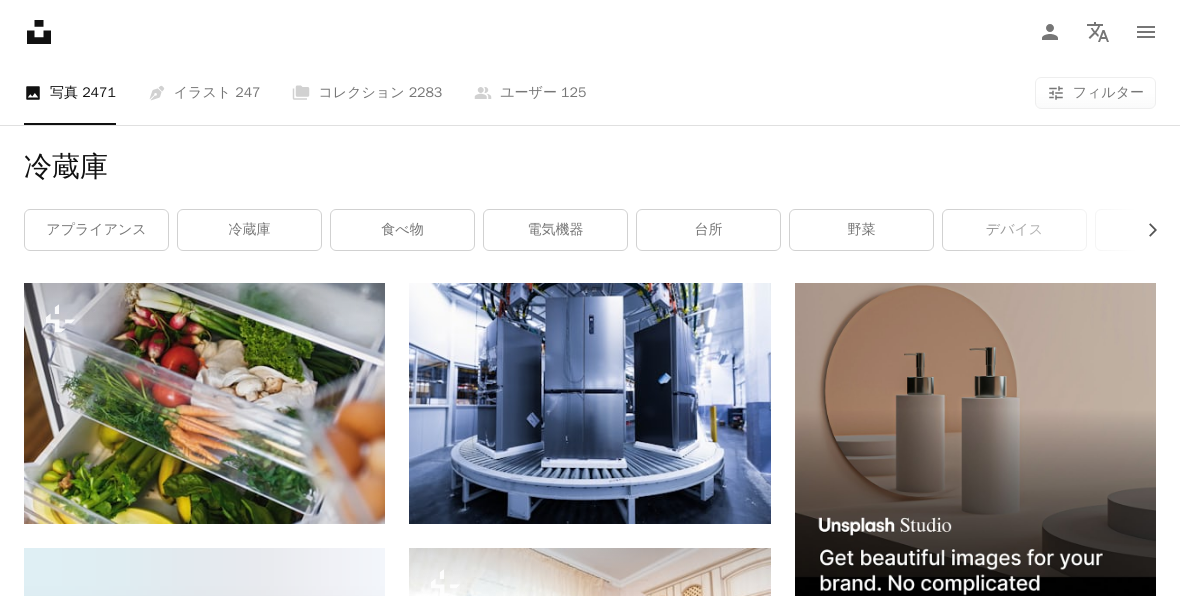 scroll, scrollTop: 0, scrollLeft: 0, axis: both 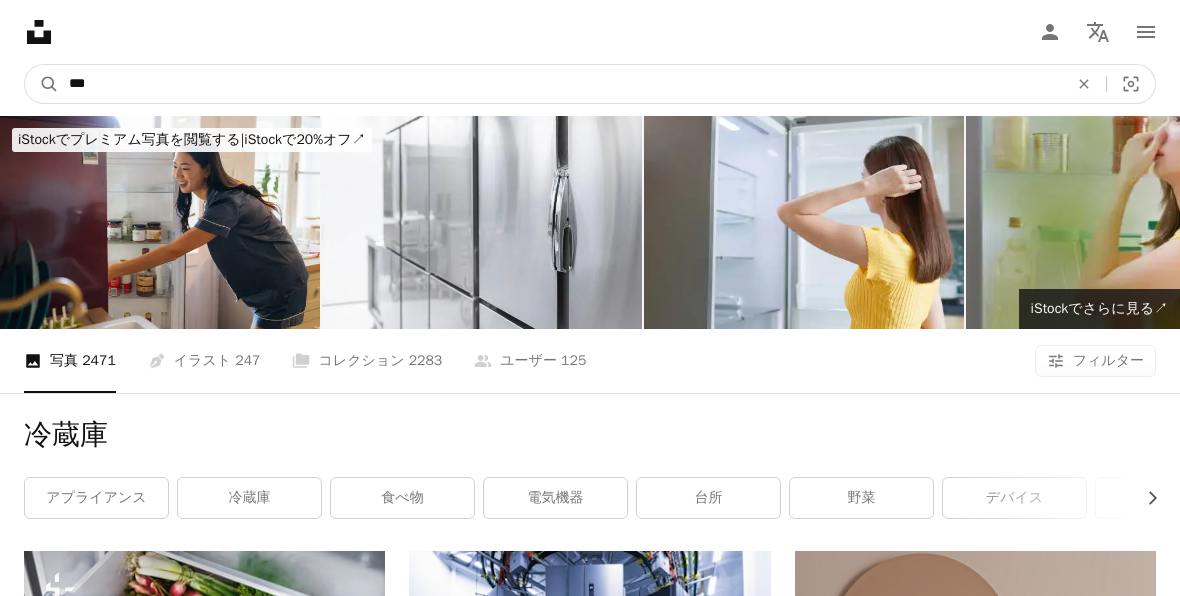 drag, startPoint x: 154, startPoint y: 81, endPoint x: -13, endPoint y: 71, distance: 167.29913 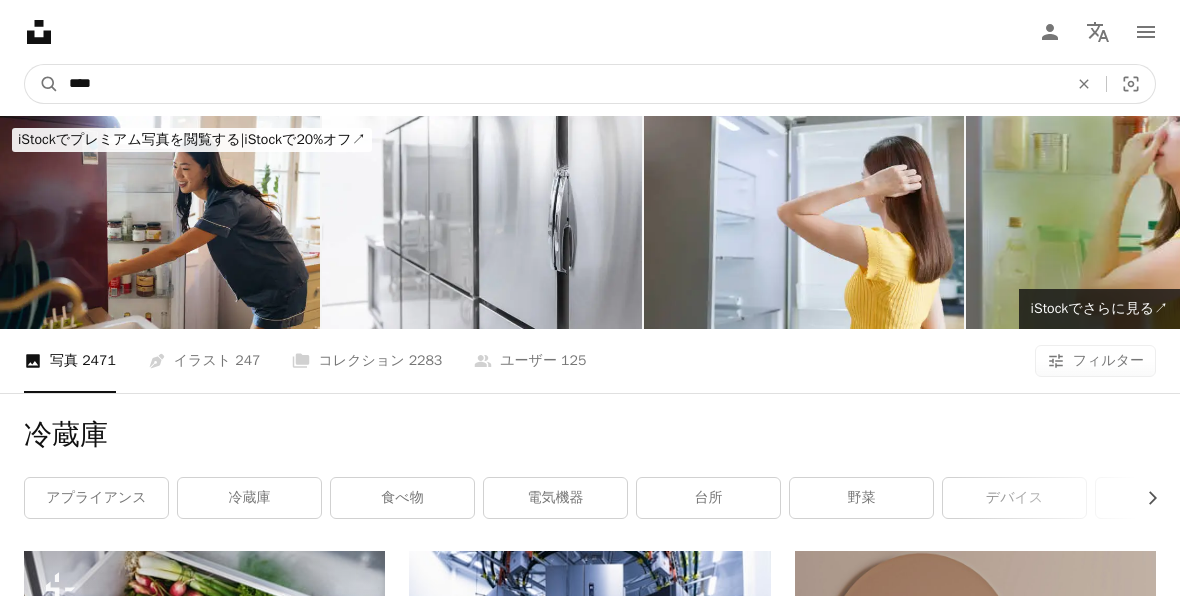 type on "****" 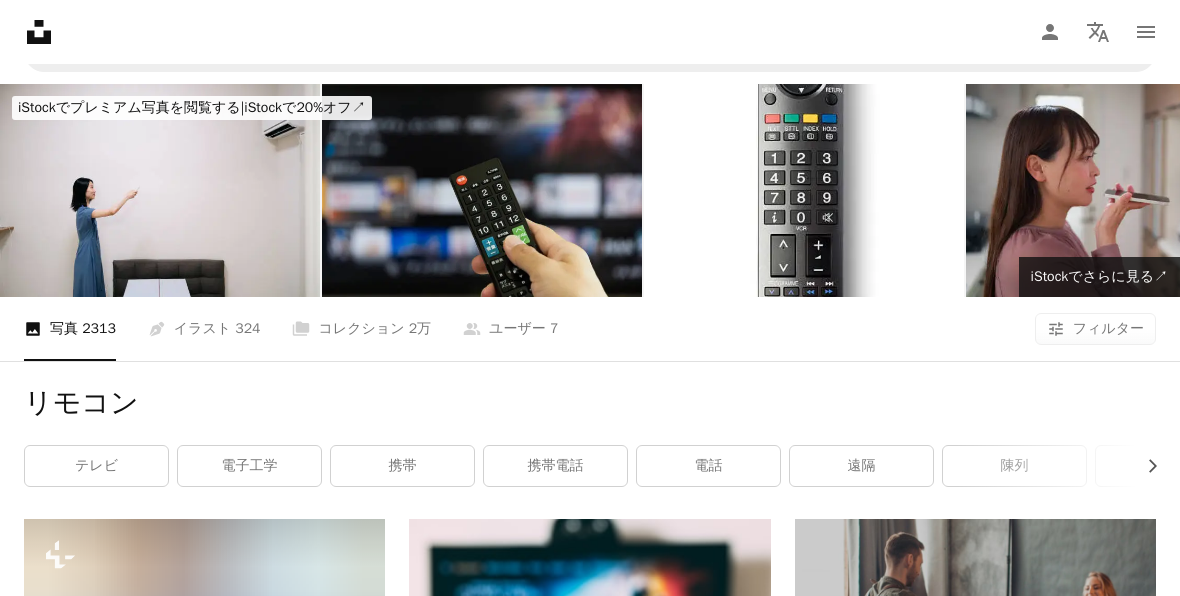 scroll, scrollTop: 0, scrollLeft: 0, axis: both 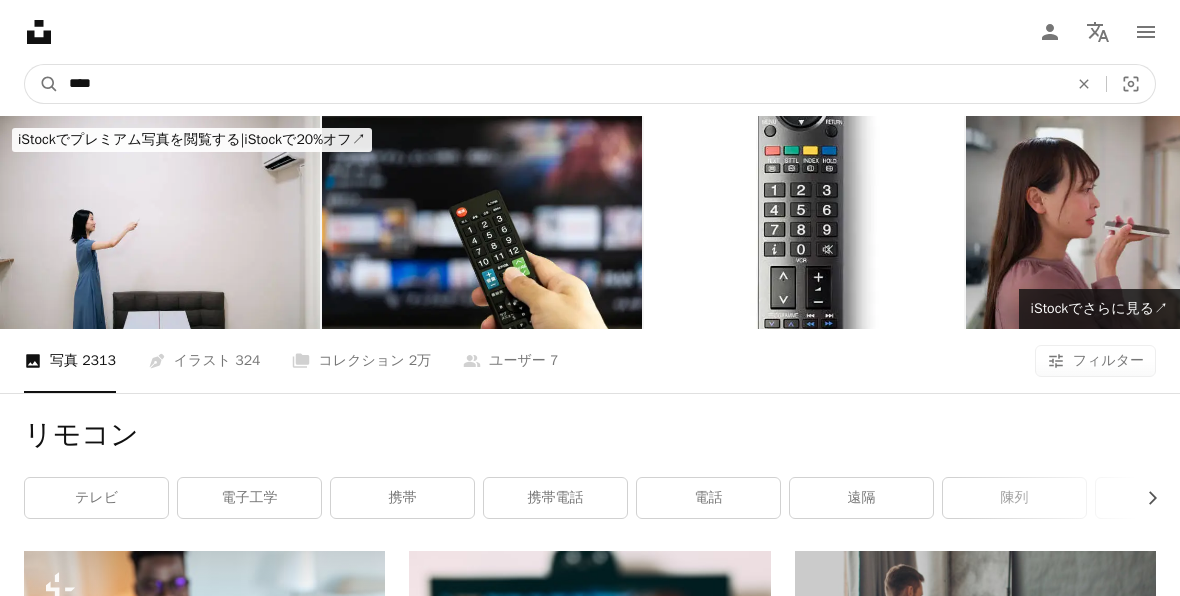 click on "****" at bounding box center (560, 84) 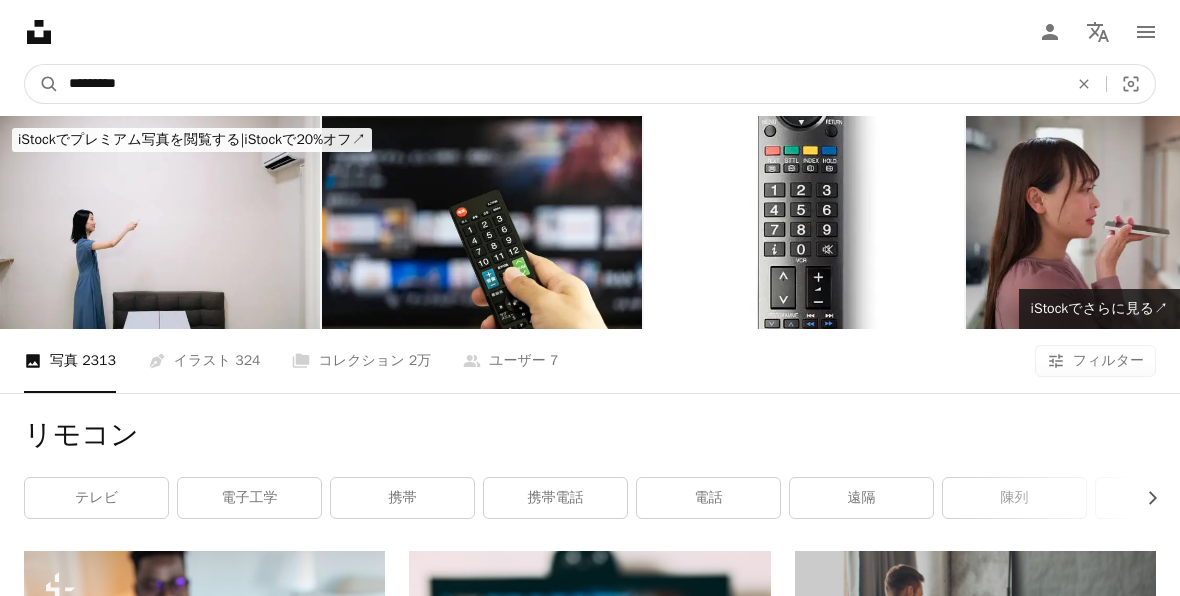 type on "*********" 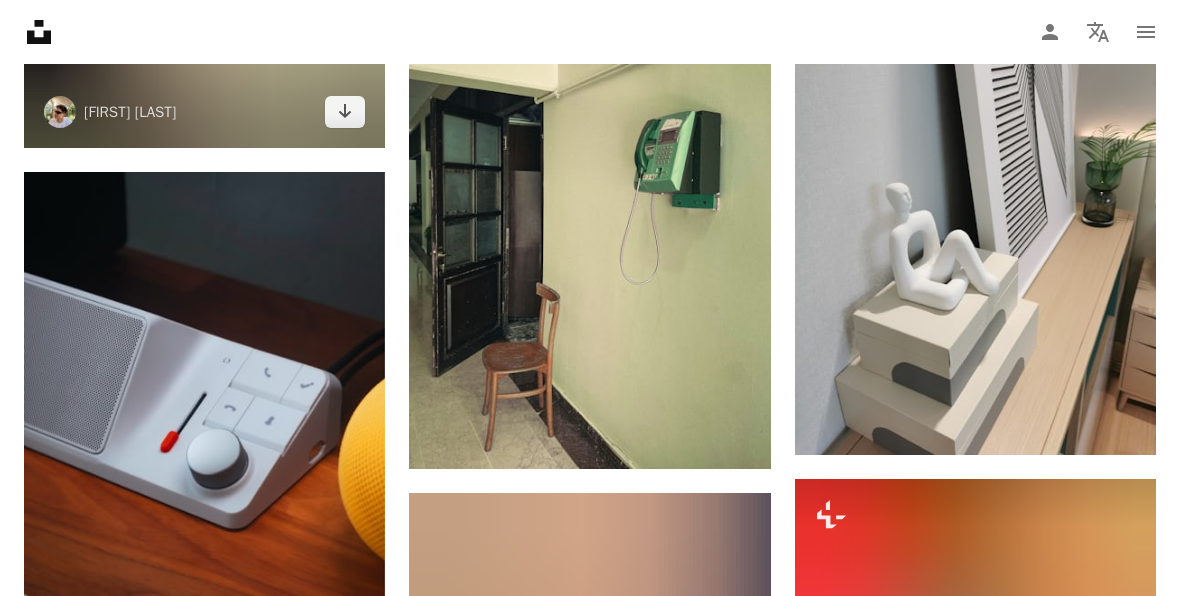 scroll, scrollTop: 0, scrollLeft: 0, axis: both 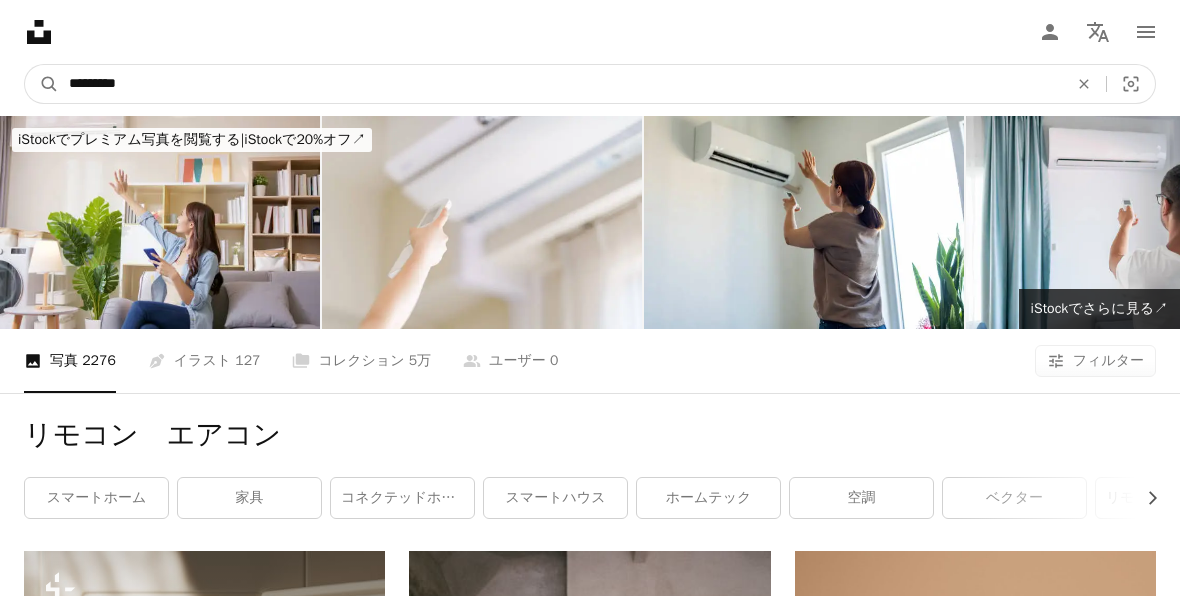 drag, startPoint x: 208, startPoint y: 87, endPoint x: -130, endPoint y: 78, distance: 338.1198 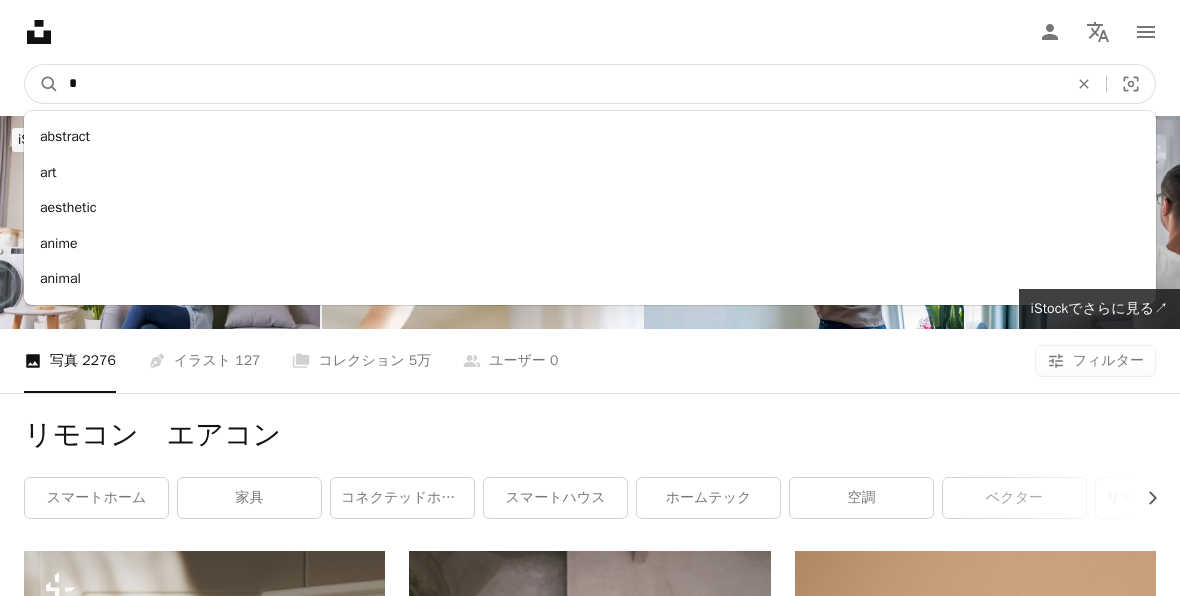 type on "**" 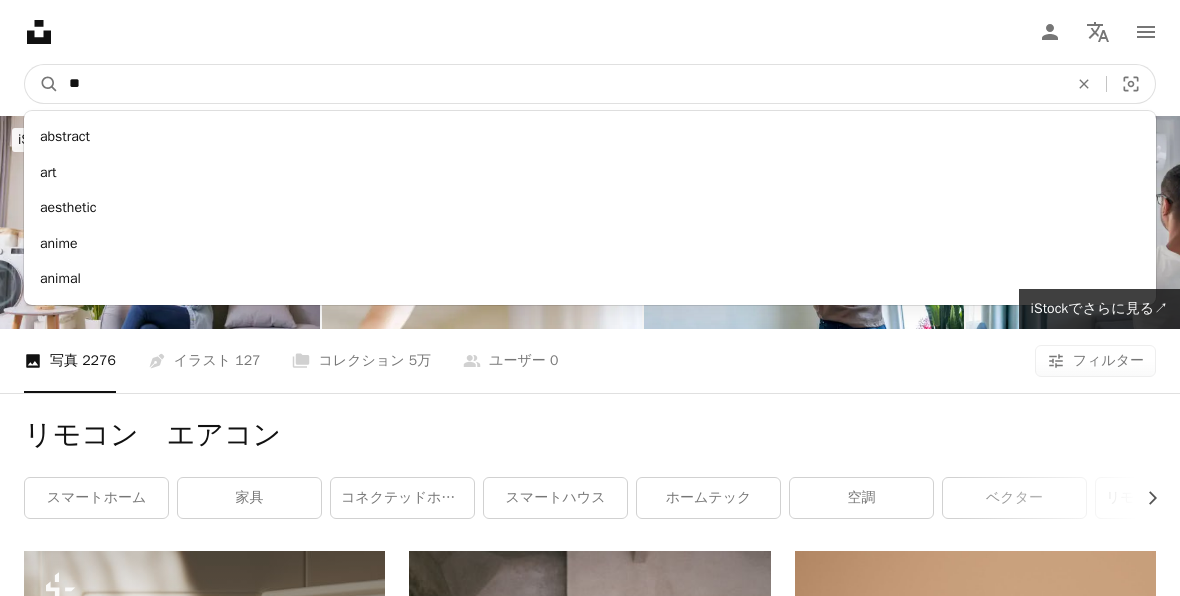 click on "A magnifying glass" at bounding box center [42, 84] 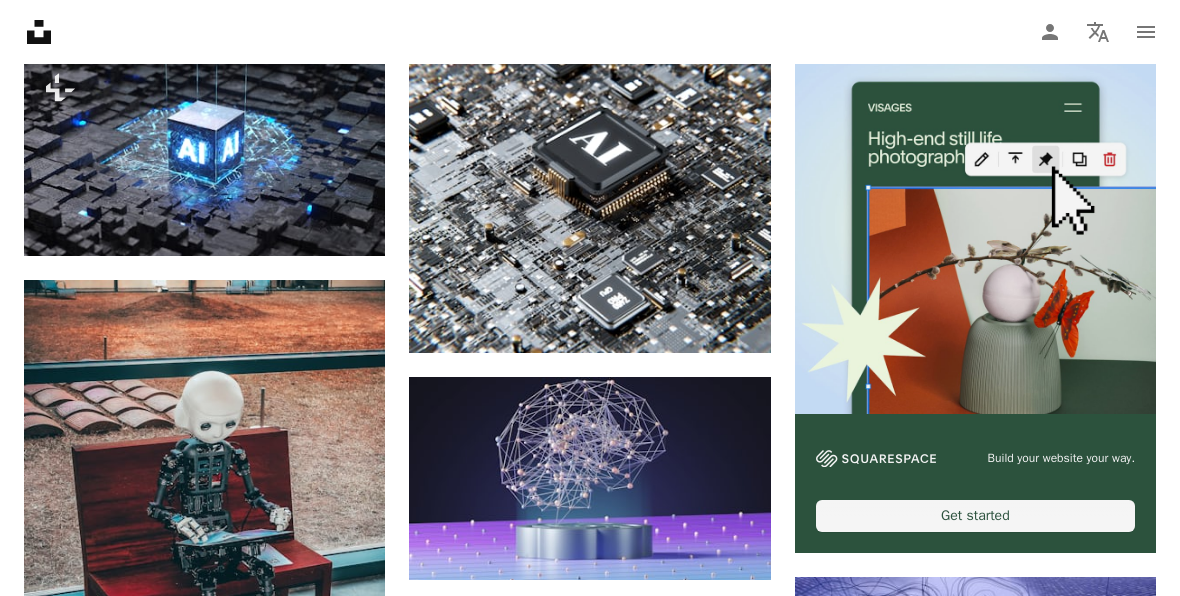 scroll, scrollTop: 464, scrollLeft: 0, axis: vertical 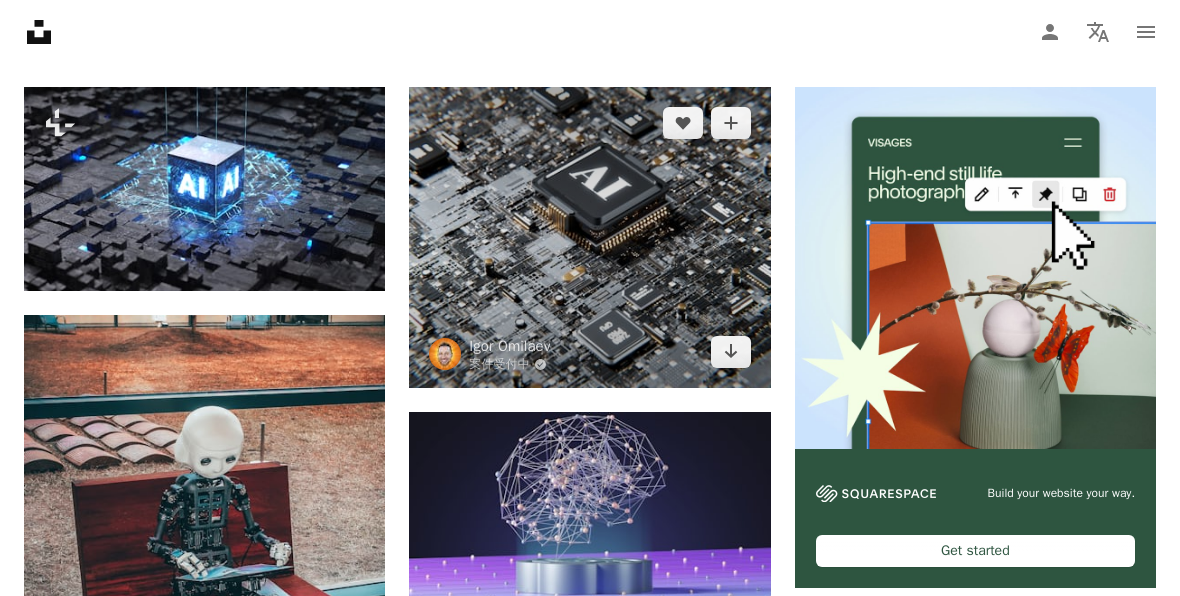 click at bounding box center (589, 237) 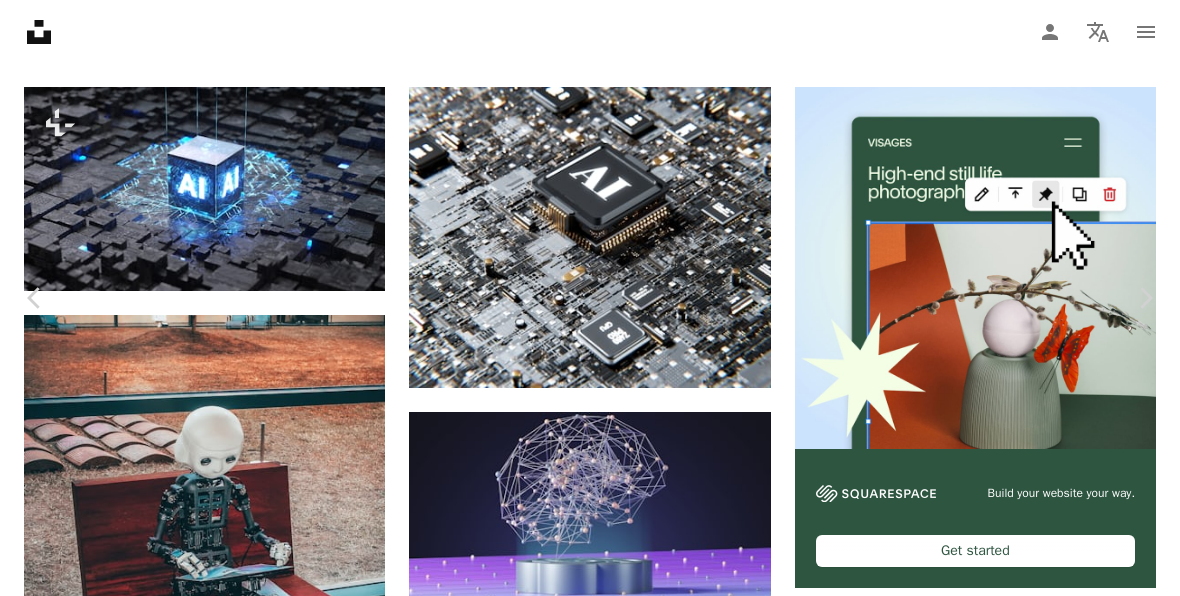 click on "無料ダウンロード" at bounding box center (967, 3483) 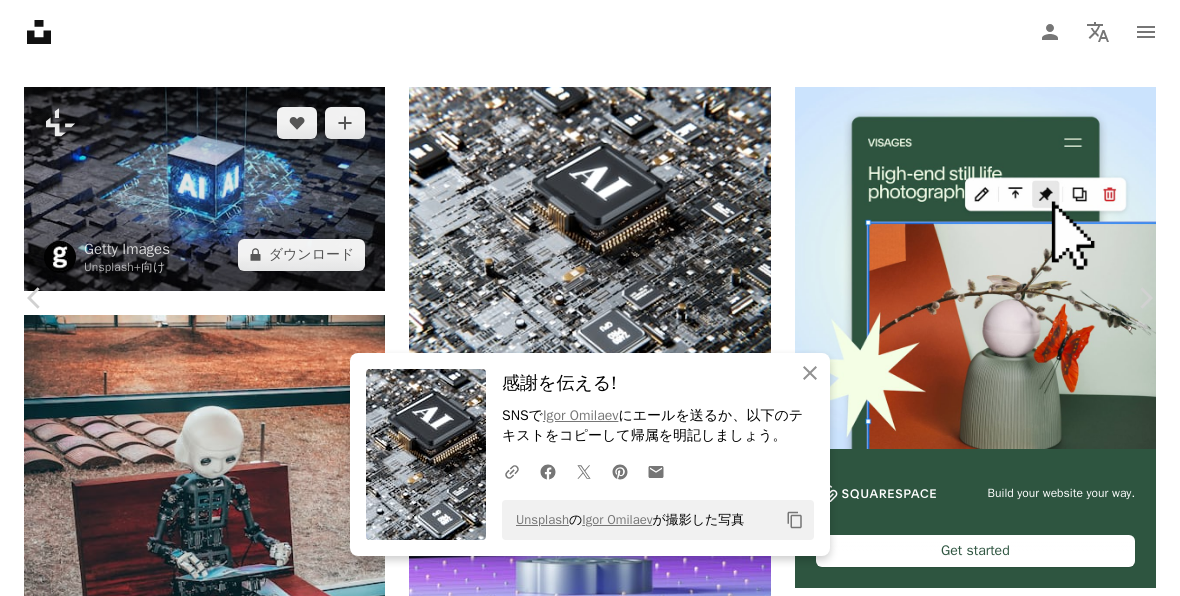 drag, startPoint x: 19, startPoint y: 24, endPoint x: 133, endPoint y: 124, distance: 151.64432 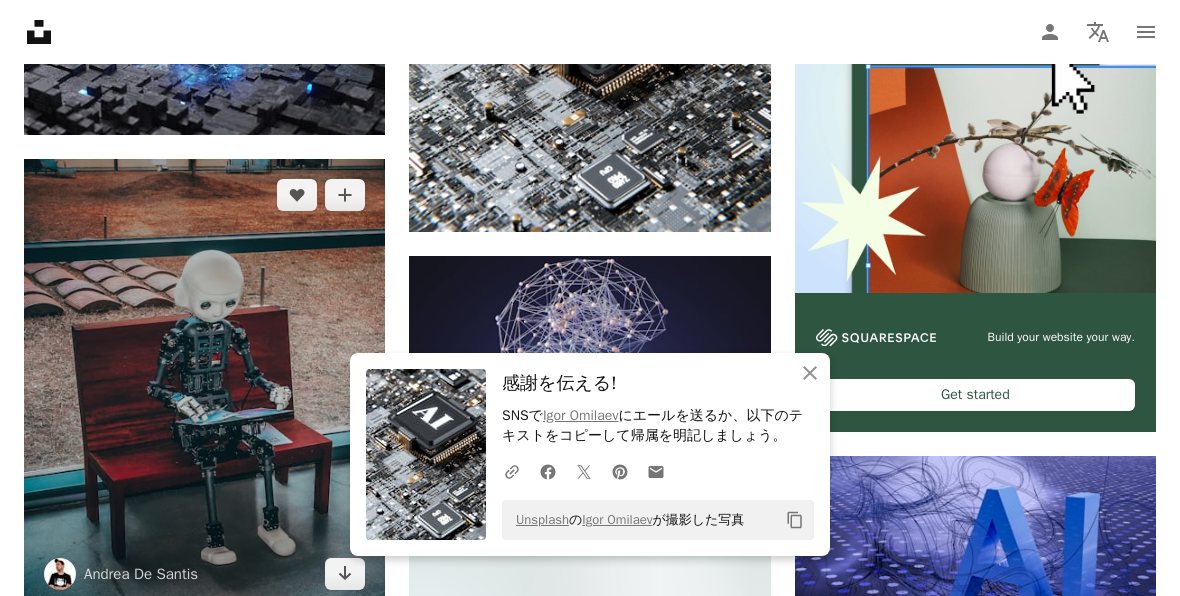scroll, scrollTop: 624, scrollLeft: 0, axis: vertical 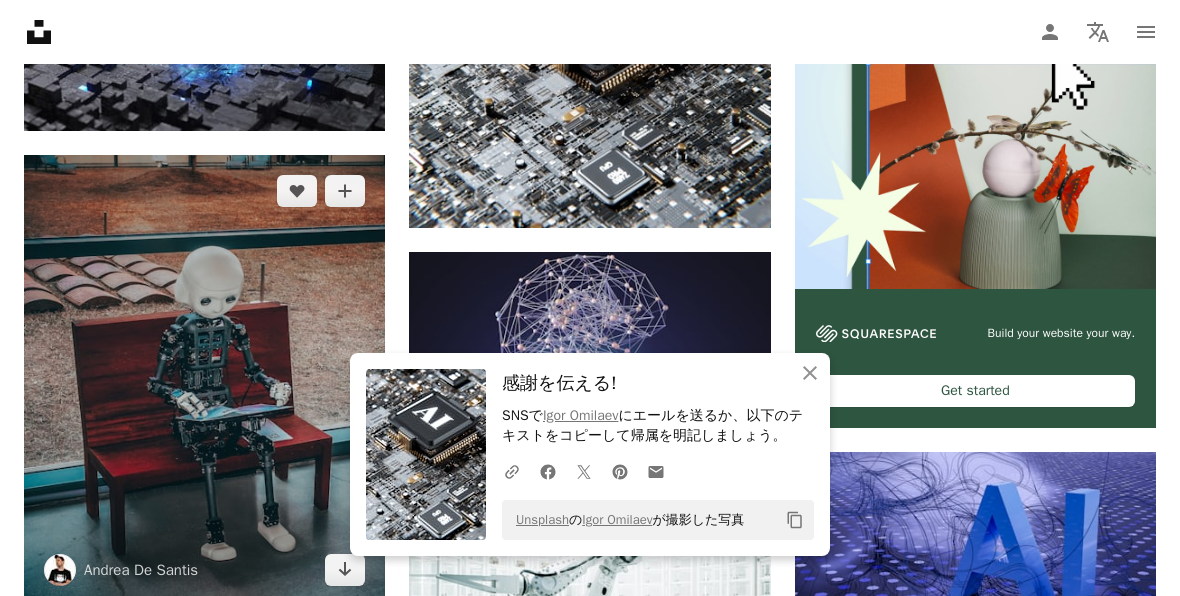 click at bounding box center (204, 381) 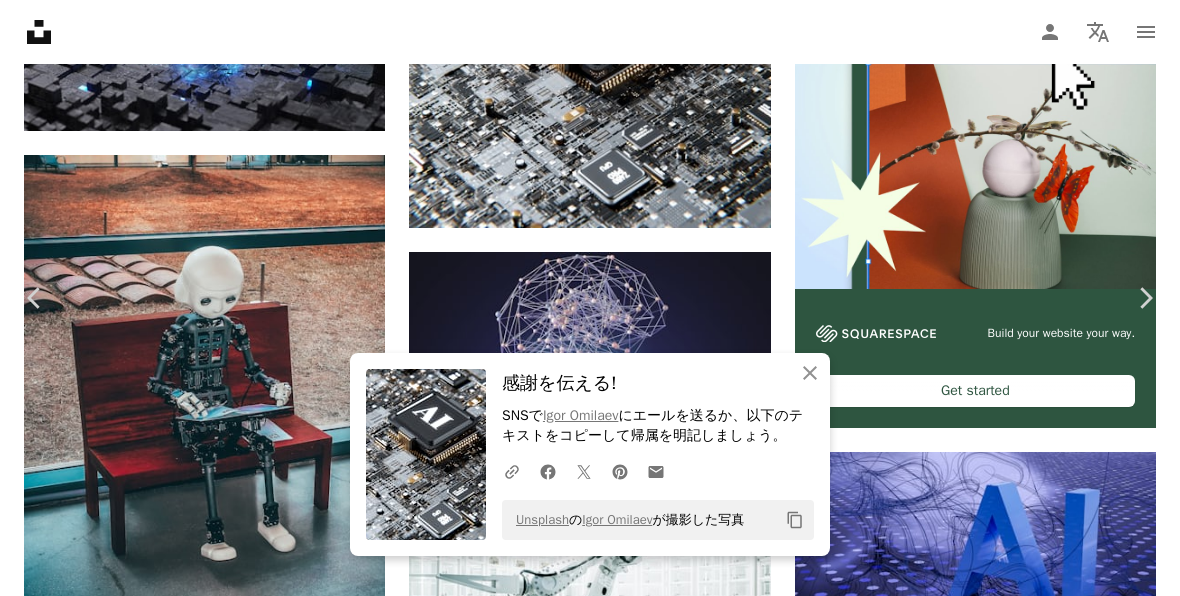 click on "無料ダウンロード" at bounding box center [967, 3323] 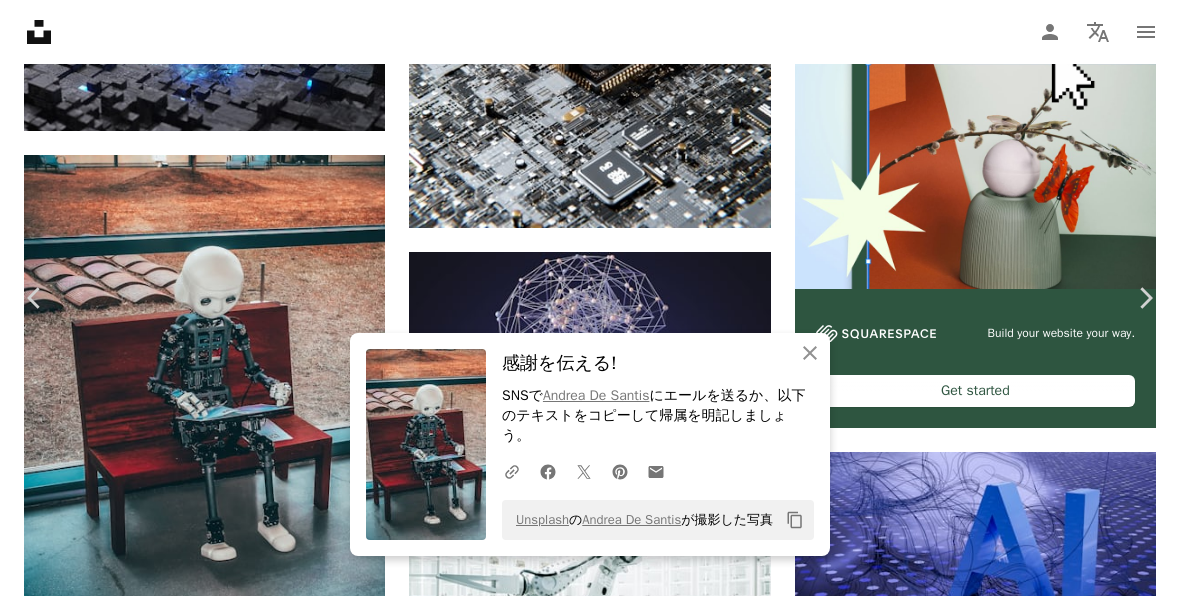 click on "An X shape" at bounding box center (20, 20) 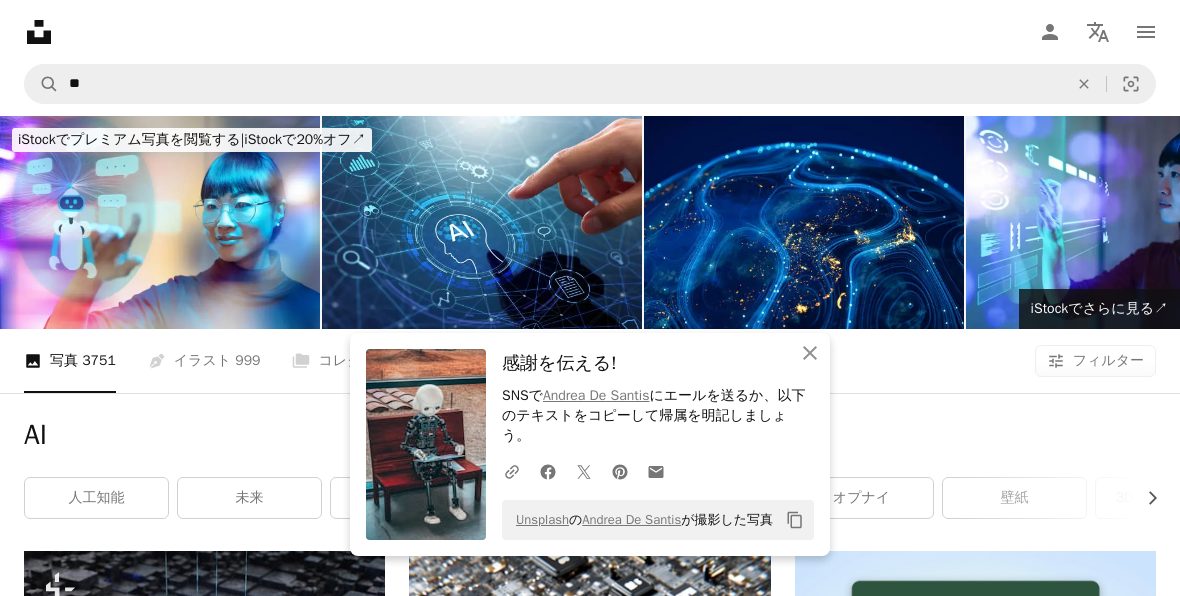 scroll, scrollTop: 0, scrollLeft: 0, axis: both 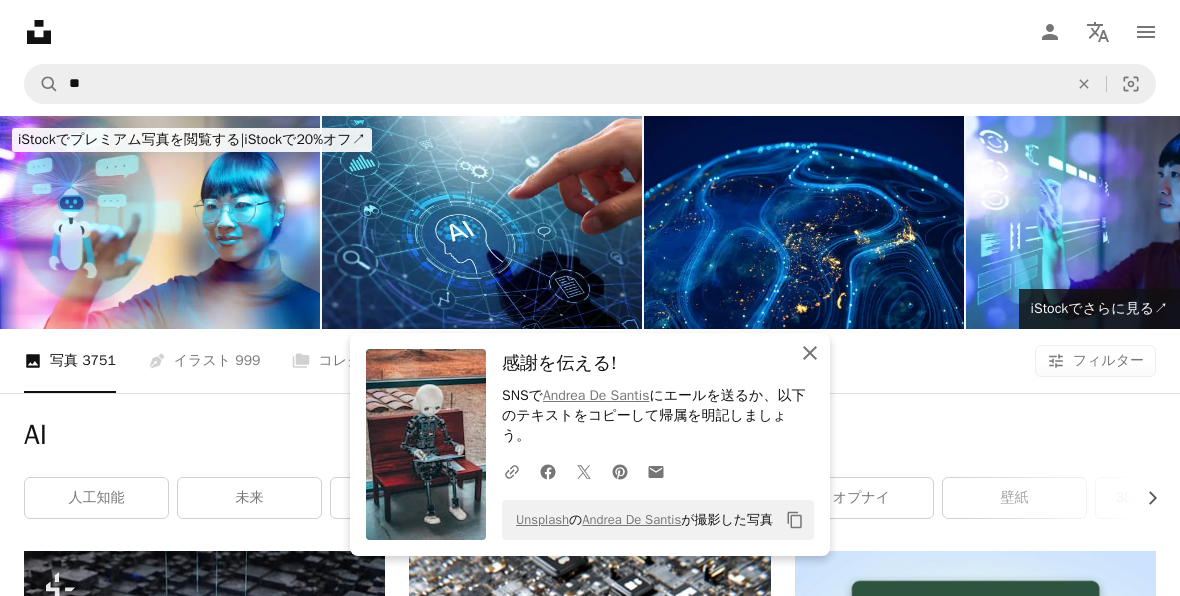 click on "An X shape" 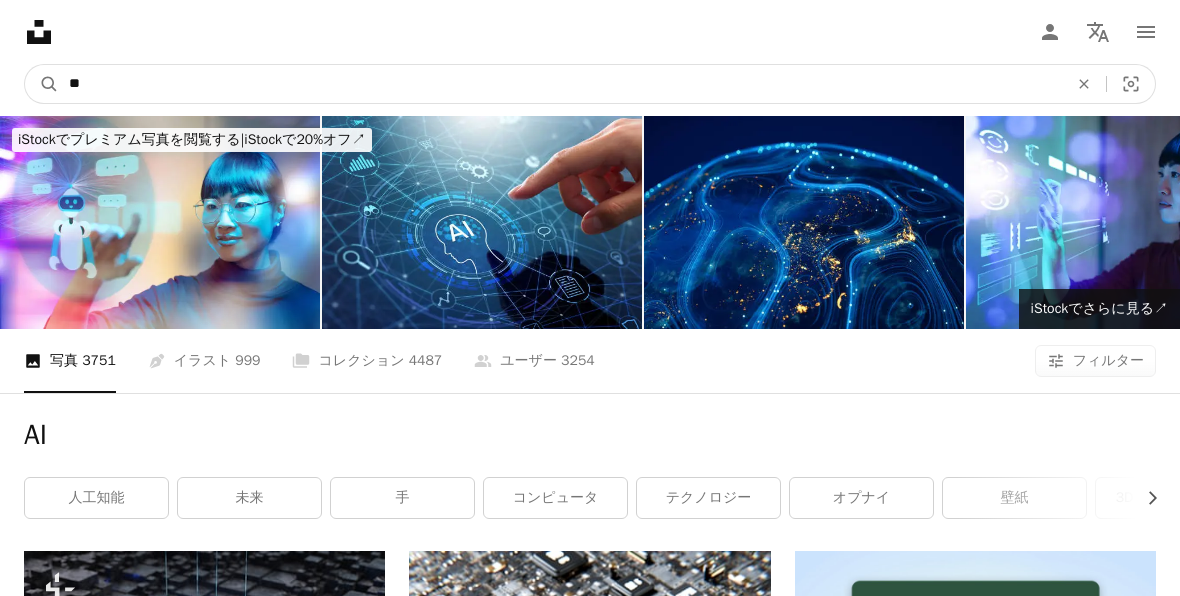 click on "**" at bounding box center (560, 84) 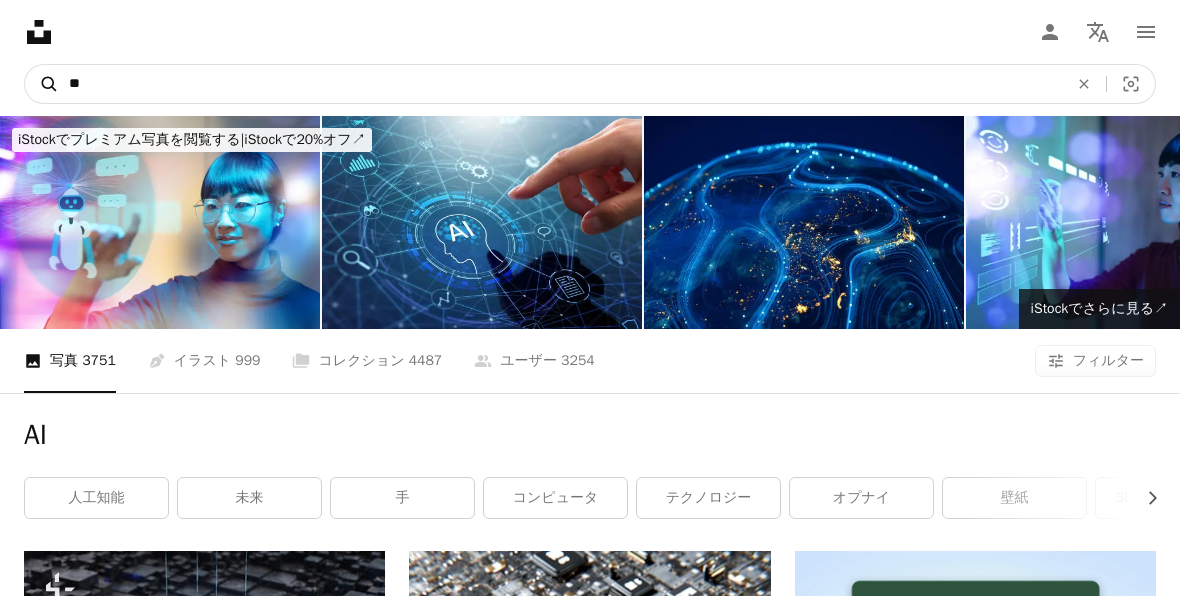 drag, startPoint x: 193, startPoint y: 96, endPoint x: 26, endPoint y: 88, distance: 167.19151 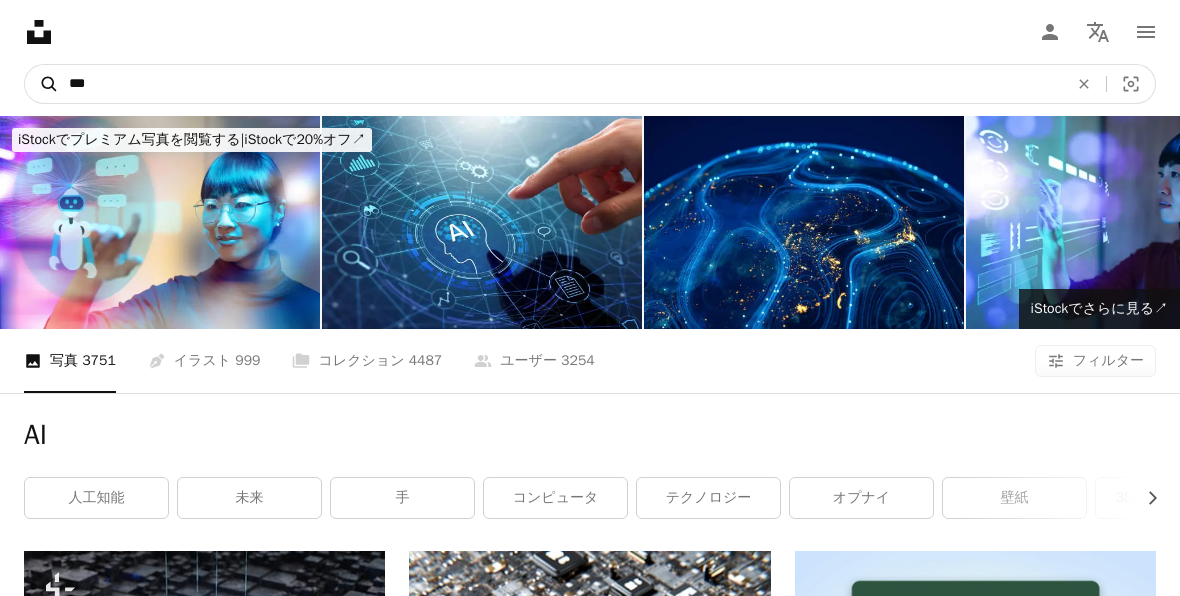 type on "***" 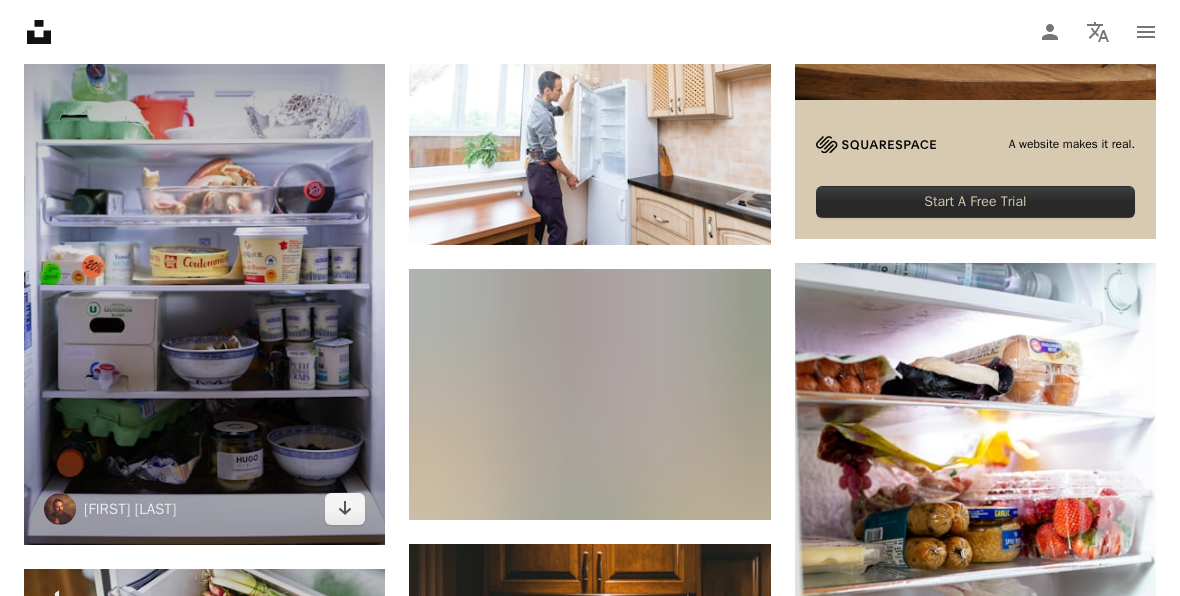 scroll, scrollTop: 880, scrollLeft: 0, axis: vertical 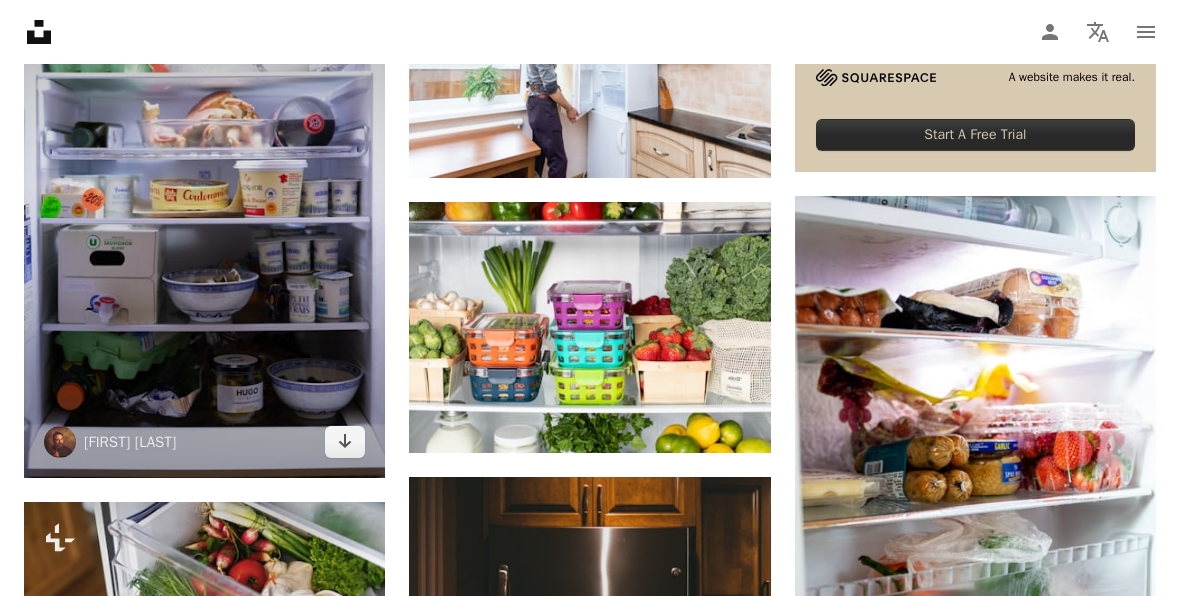 click at bounding box center [204, 207] 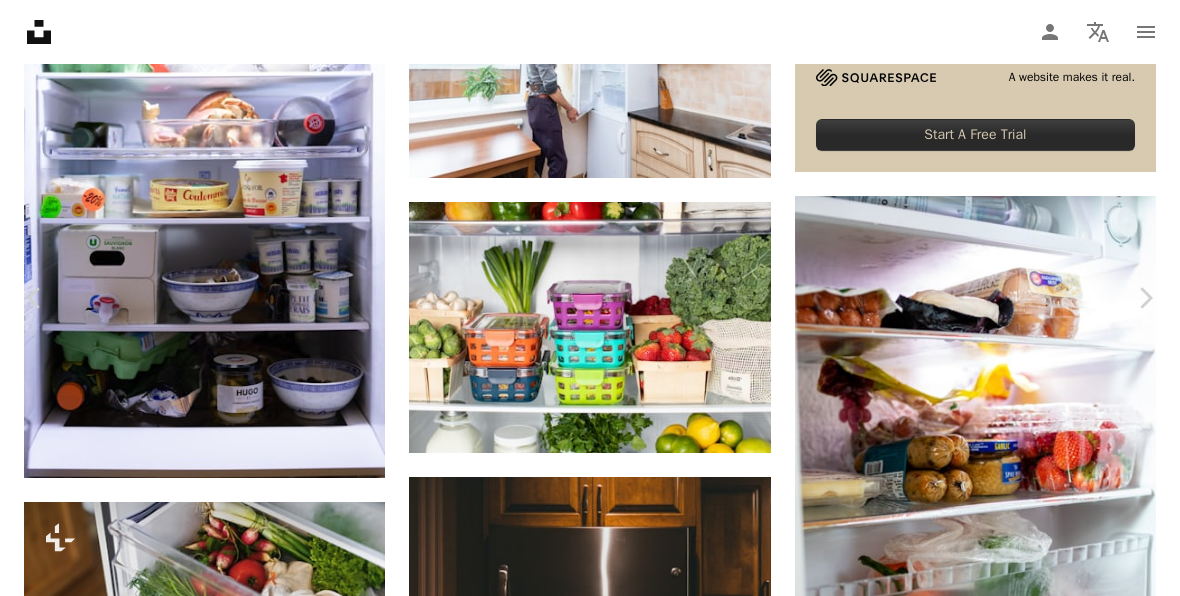 click on "無料ダウンロード" at bounding box center (967, 3467) 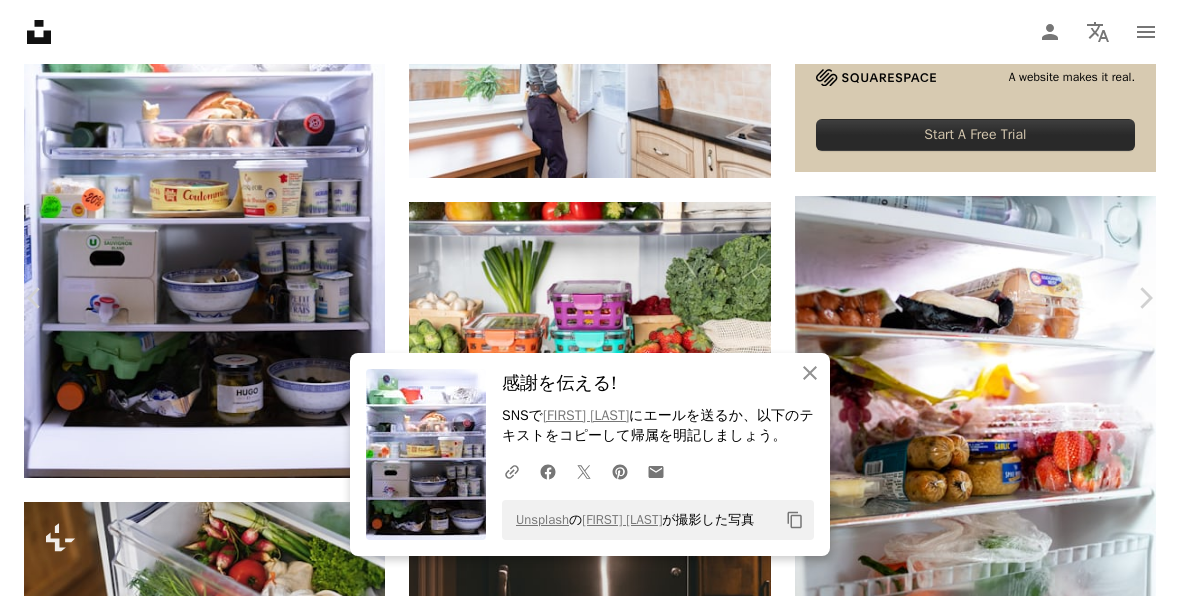 click on "An X shape" at bounding box center [20, 20] 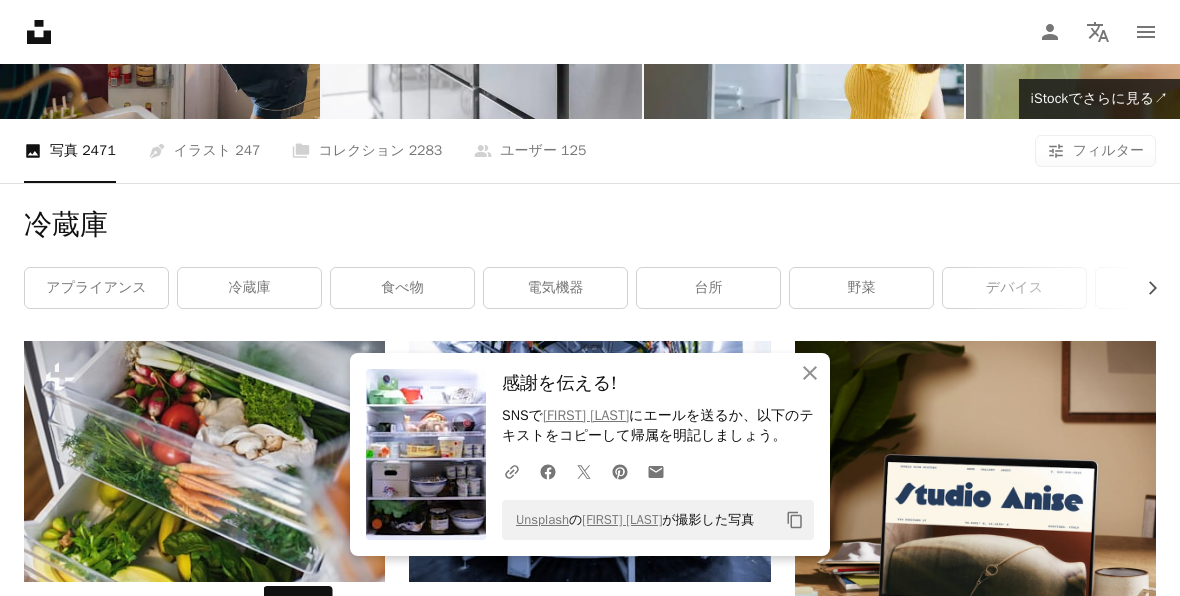 scroll, scrollTop: 0, scrollLeft: 0, axis: both 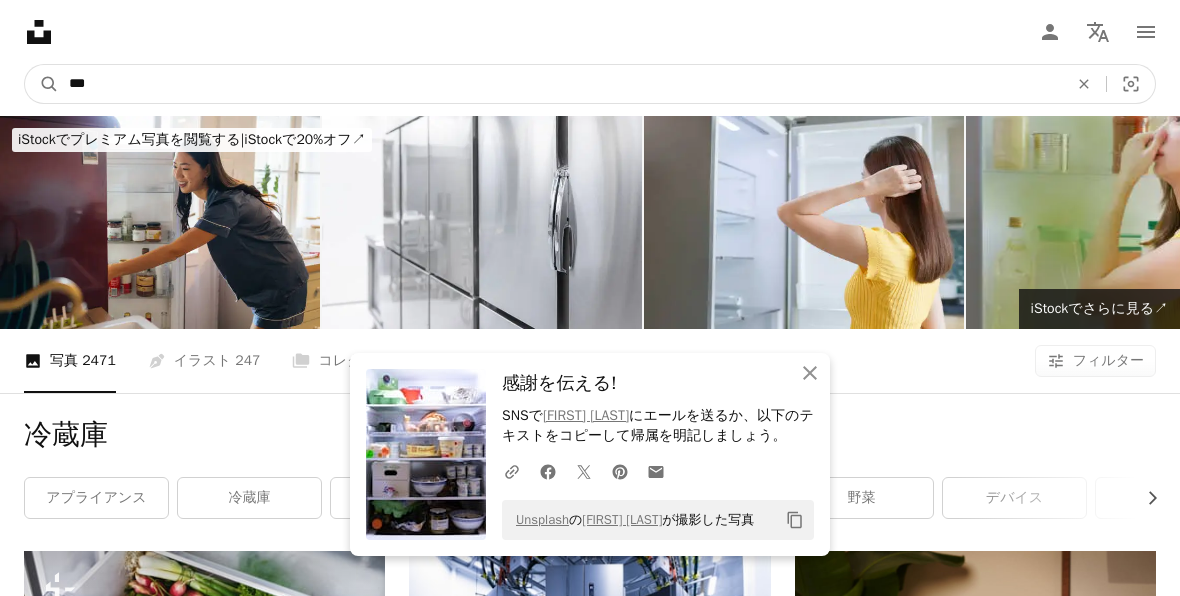 drag, startPoint x: 133, startPoint y: 78, endPoint x: -28, endPoint y: 77, distance: 161.00311 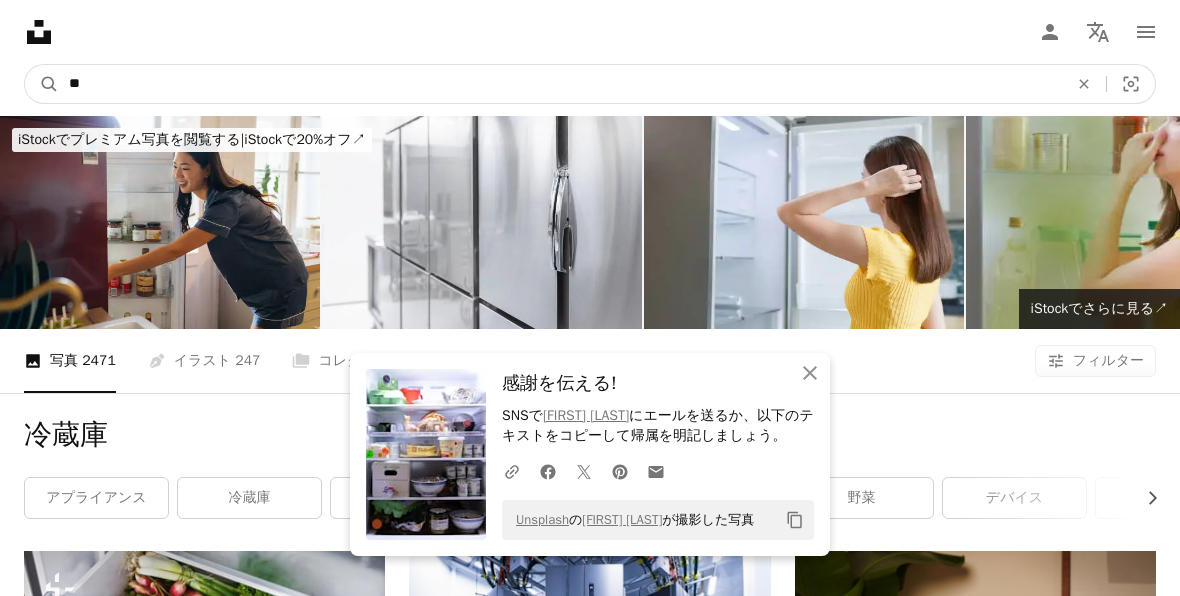 type on "*" 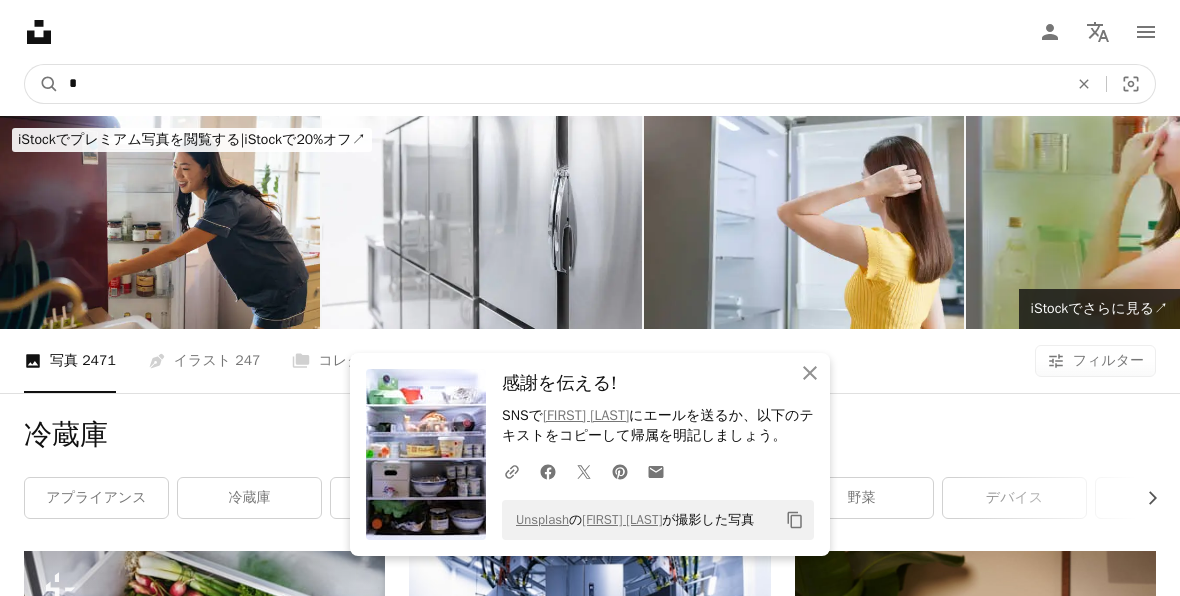 click on "A magnifying glass" at bounding box center [42, 84] 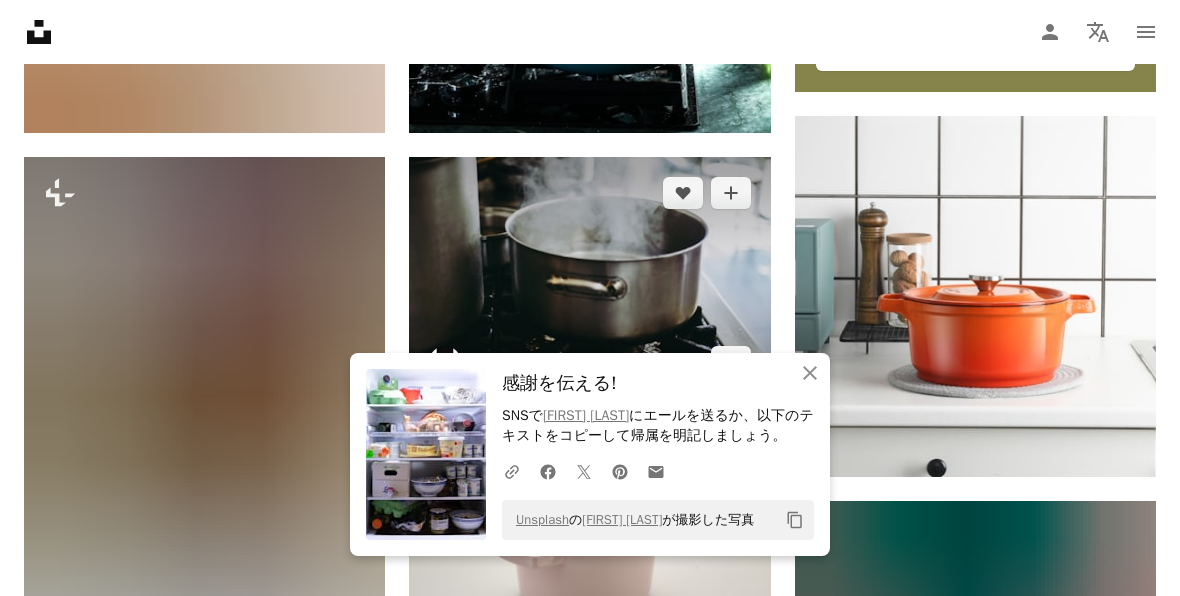 scroll, scrollTop: 1040, scrollLeft: 0, axis: vertical 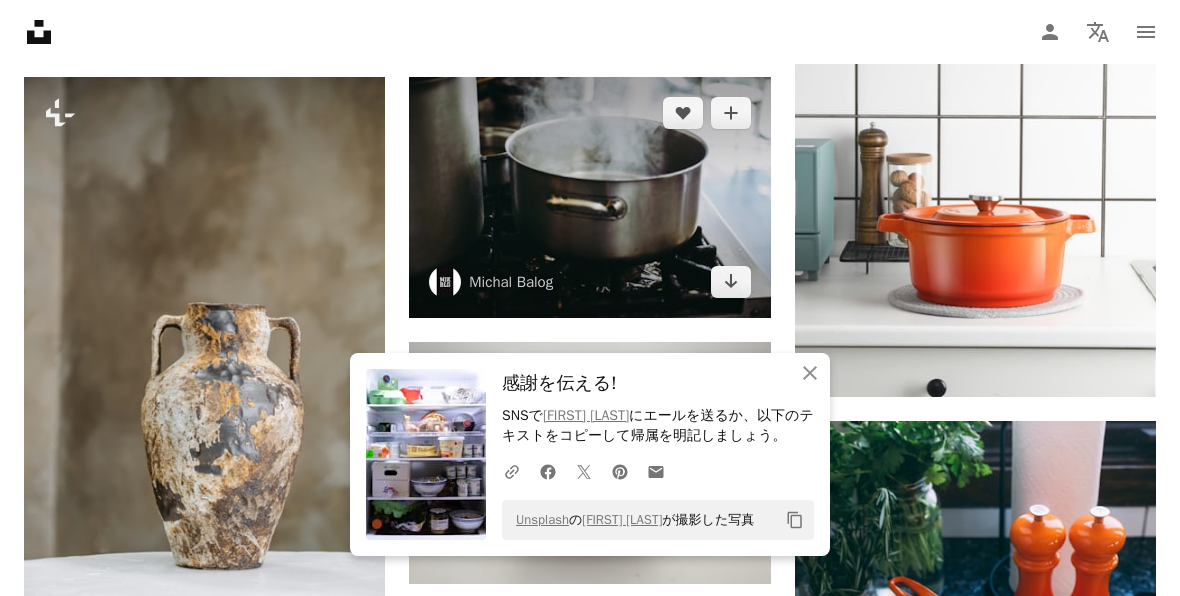 click at bounding box center (589, 197) 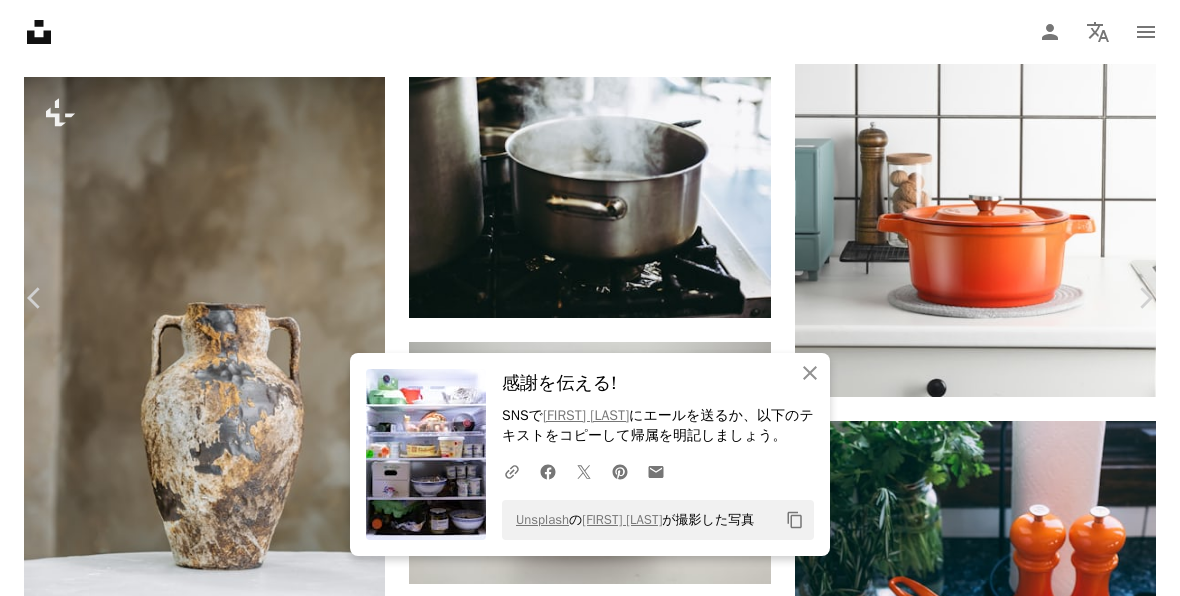click on "無料ダウンロード" at bounding box center [967, 3590] 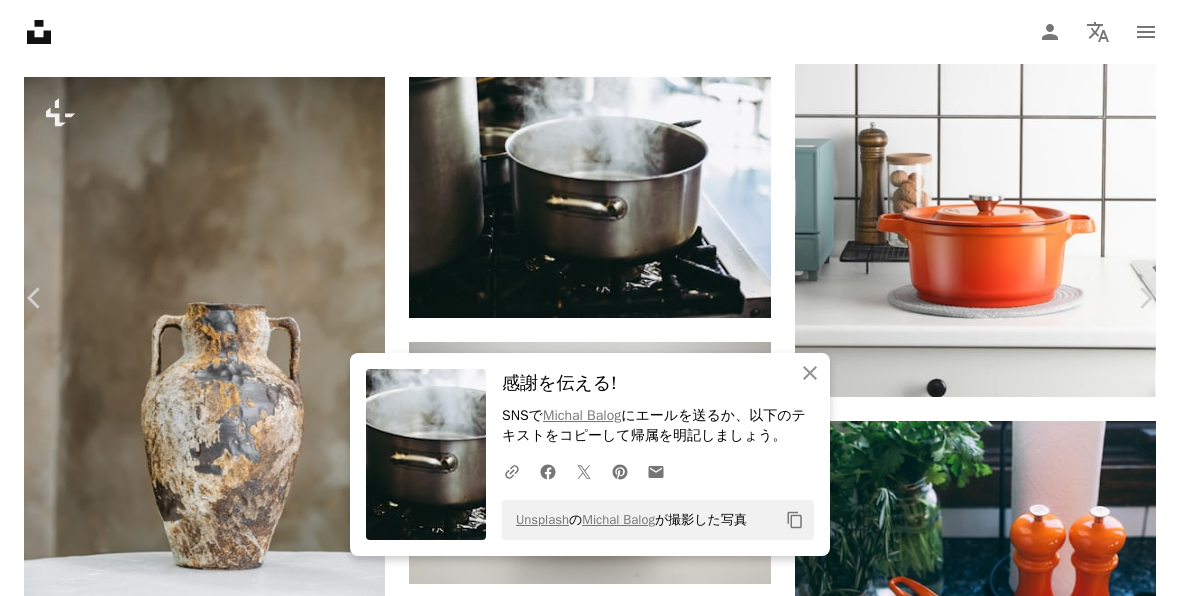 click on "An X shape" at bounding box center [20, 20] 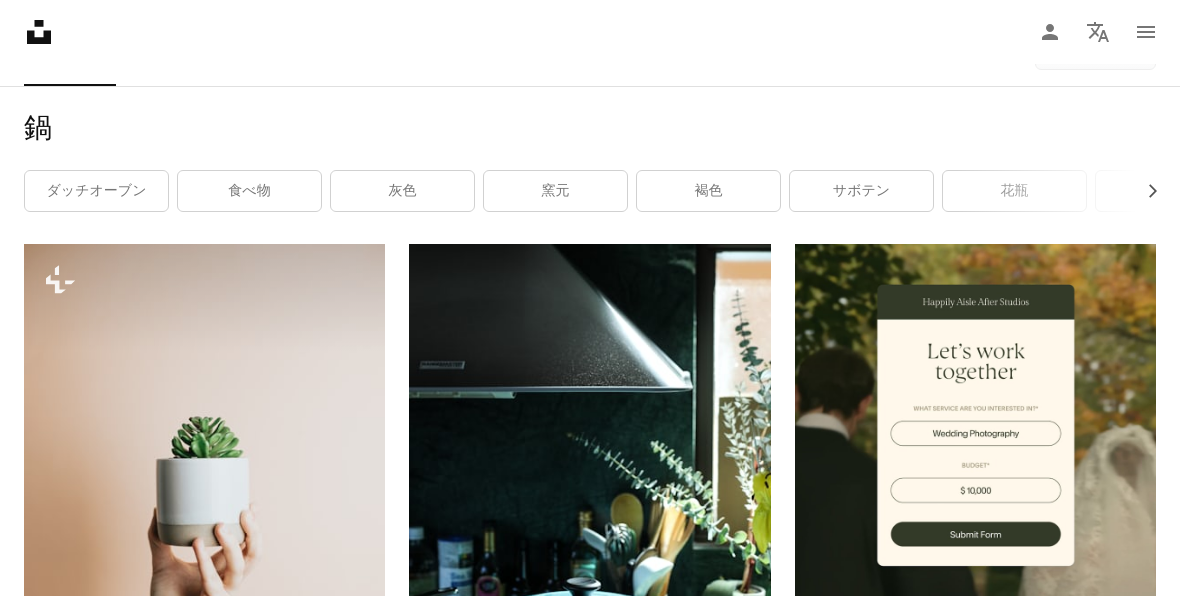 scroll, scrollTop: 0, scrollLeft: 0, axis: both 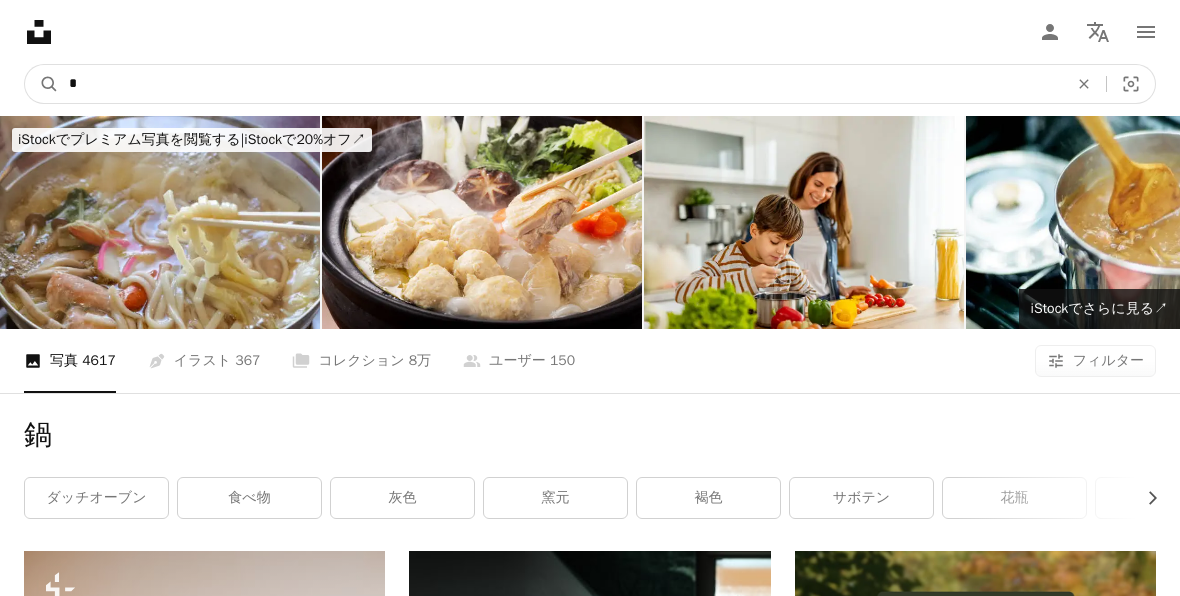drag, startPoint x: 106, startPoint y: 94, endPoint x: -2, endPoint y: 90, distance: 108.07405 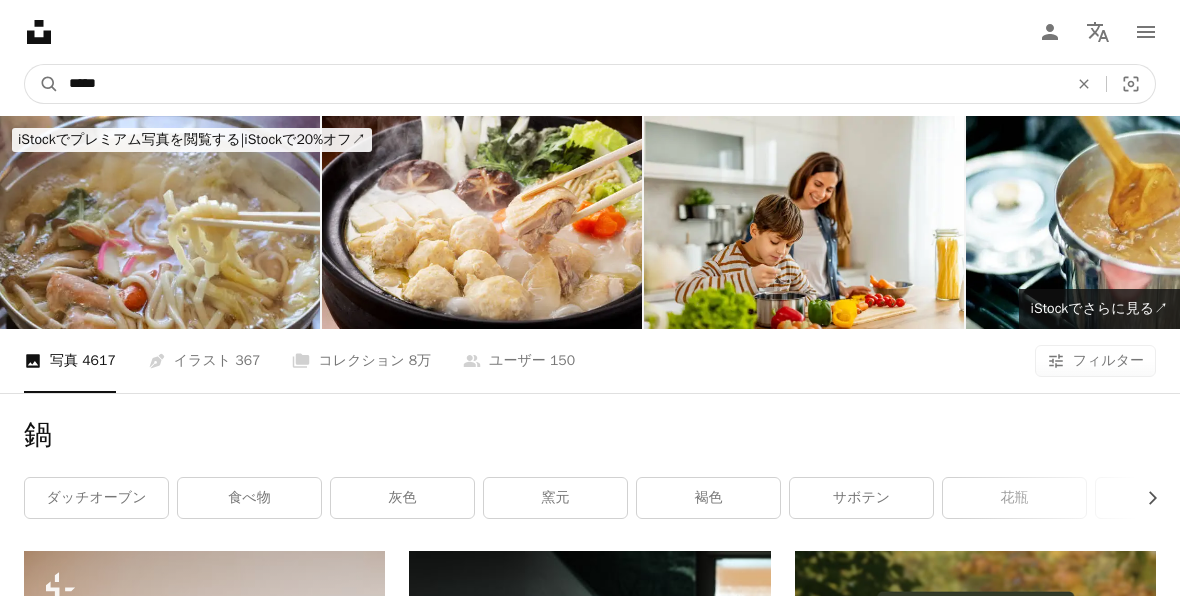 type on "***" 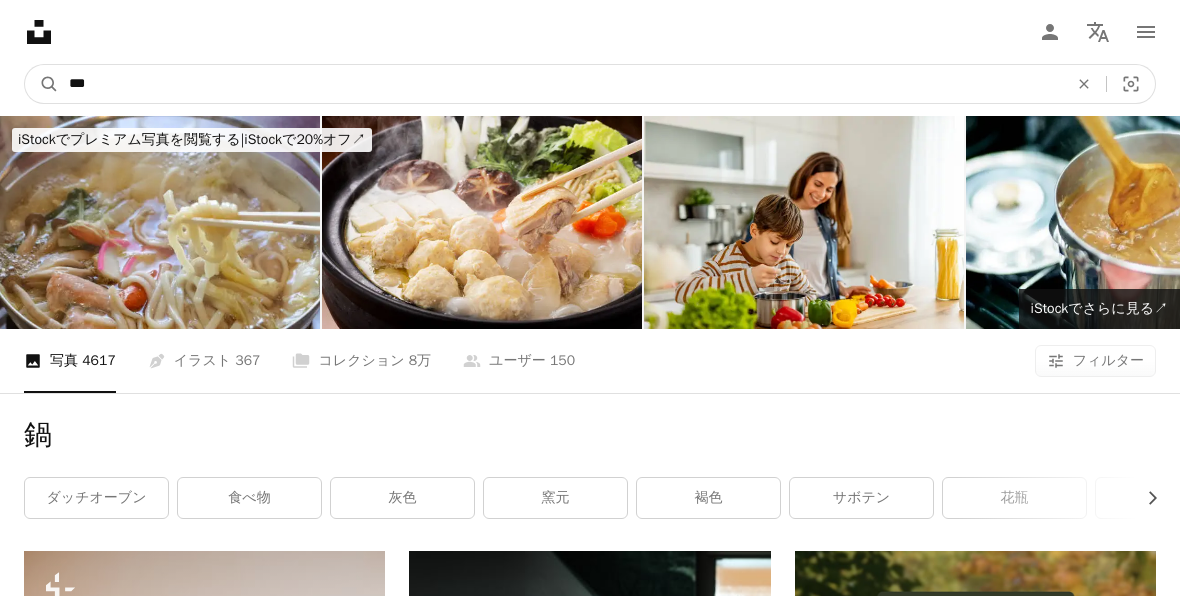 click on "A magnifying glass" at bounding box center (42, 84) 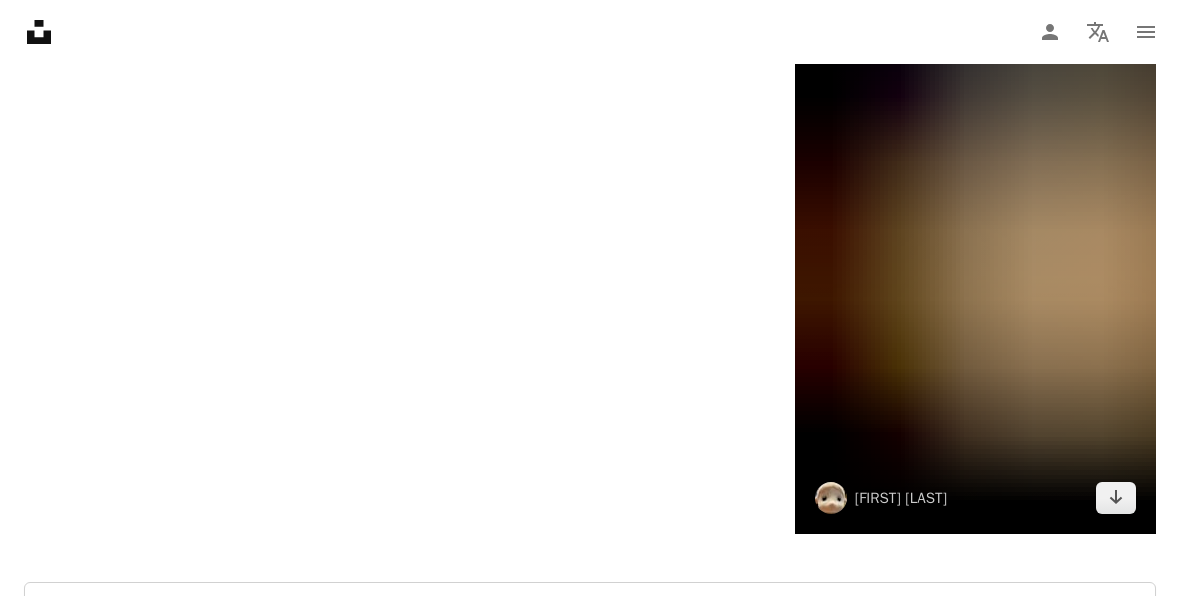 scroll, scrollTop: 3282, scrollLeft: 0, axis: vertical 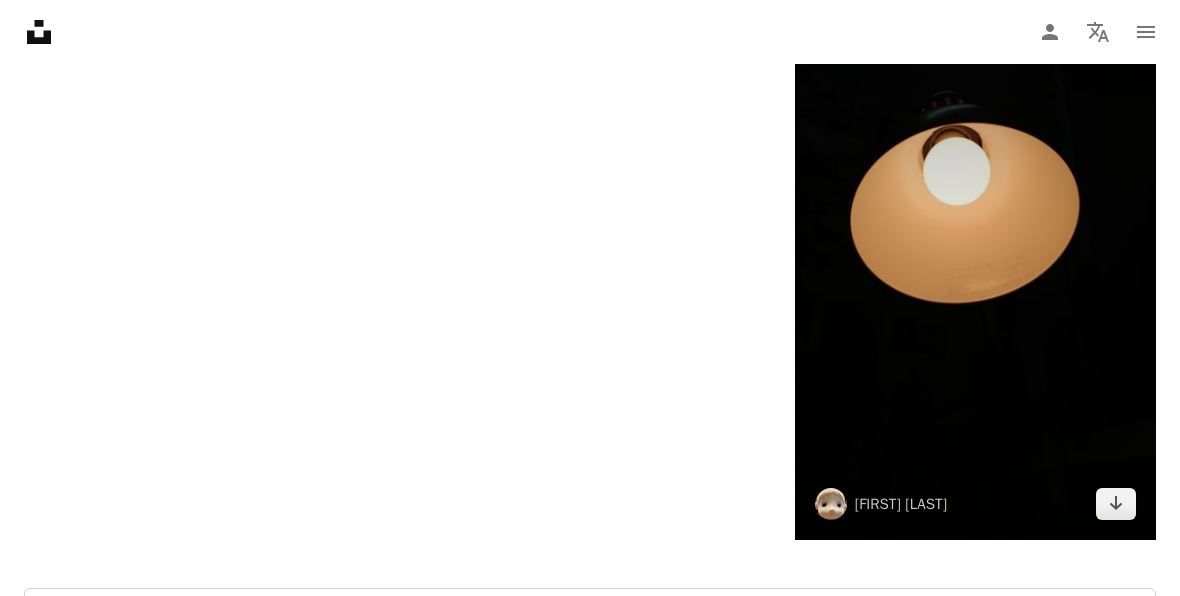 click at bounding box center (975, 269) 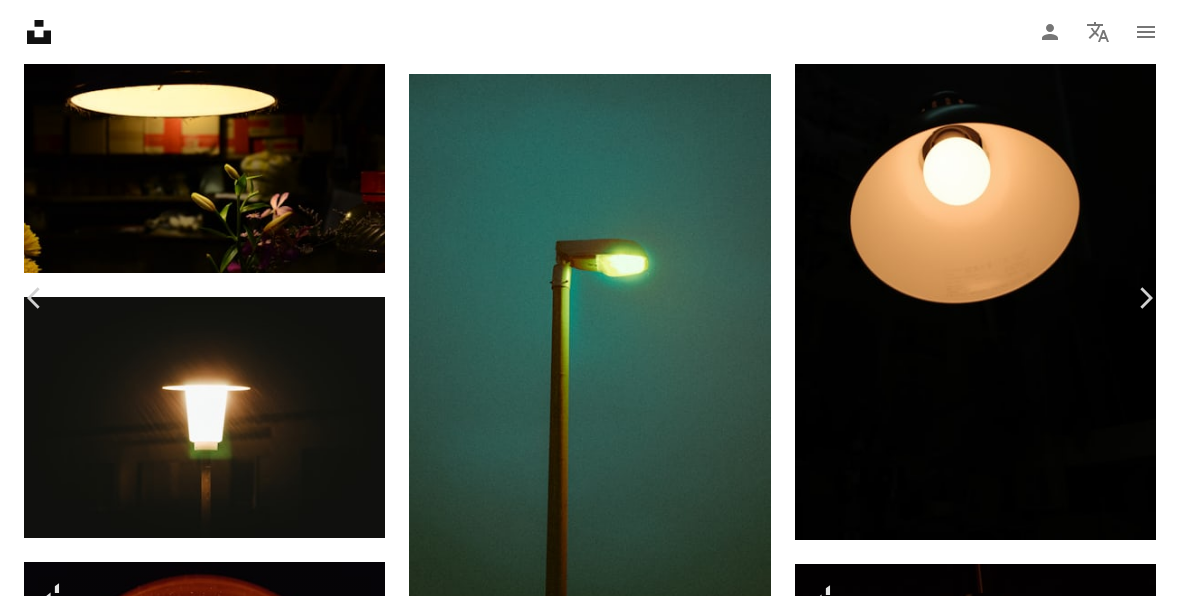 click on "無料ダウンロード" at bounding box center [967, 4724] 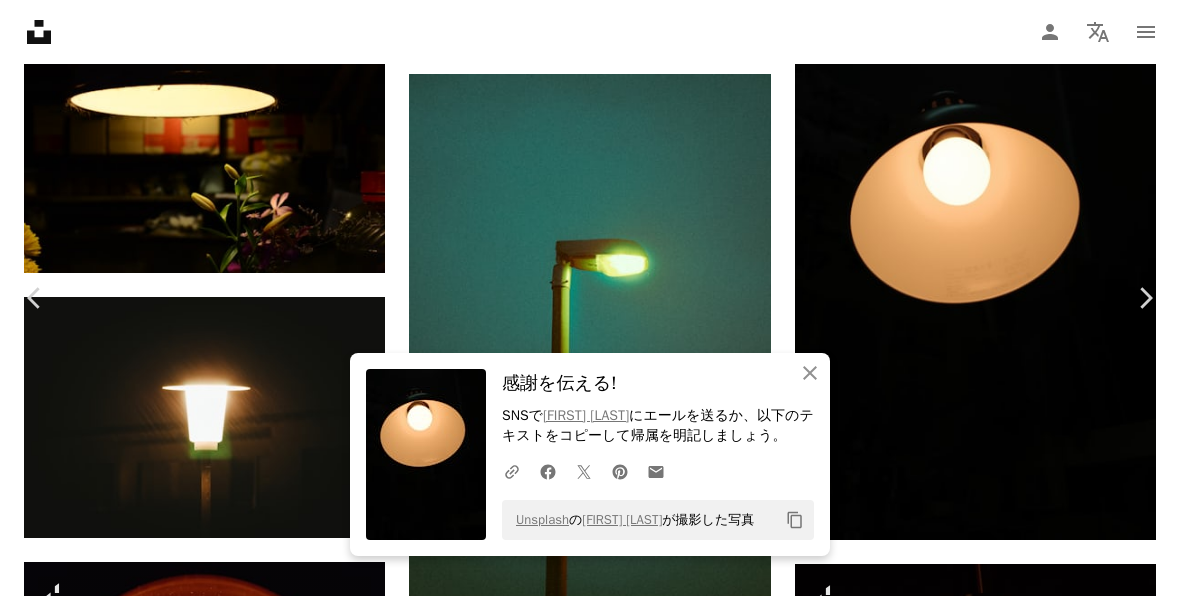 click on "Zoom in" at bounding box center (582, 5055) 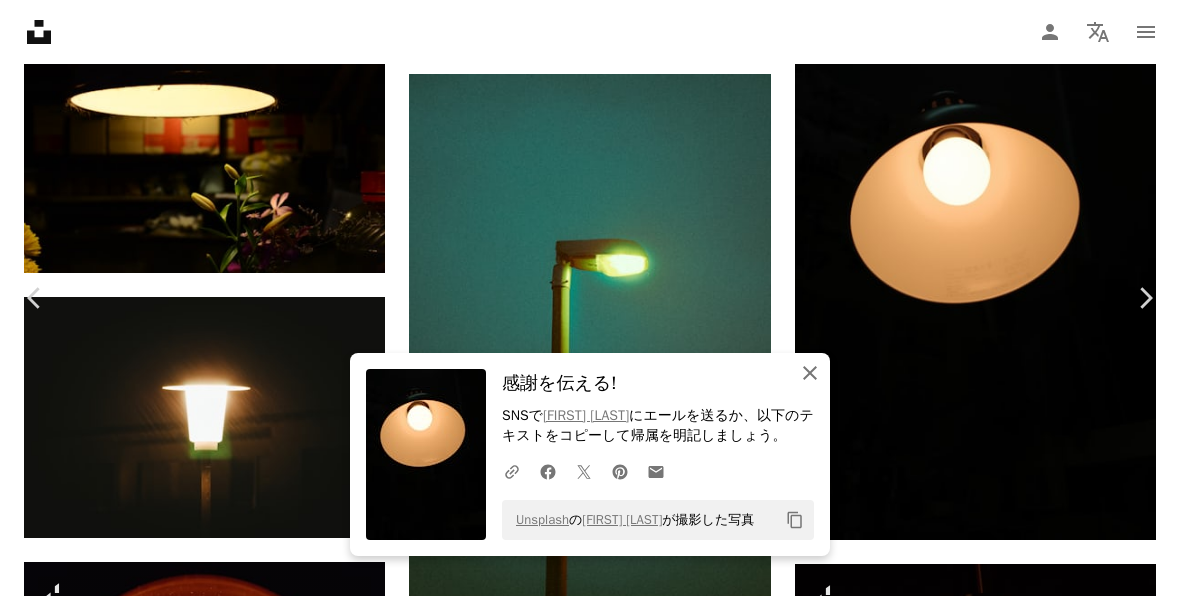 click on "An X shape" 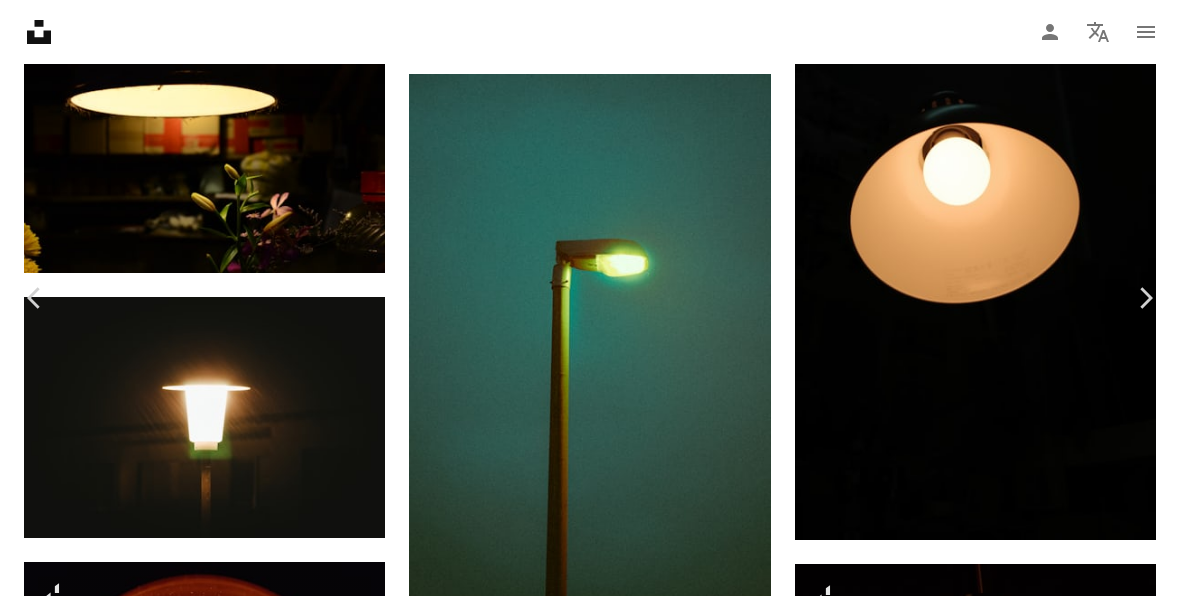 click on "An X shape" at bounding box center [20, 20] 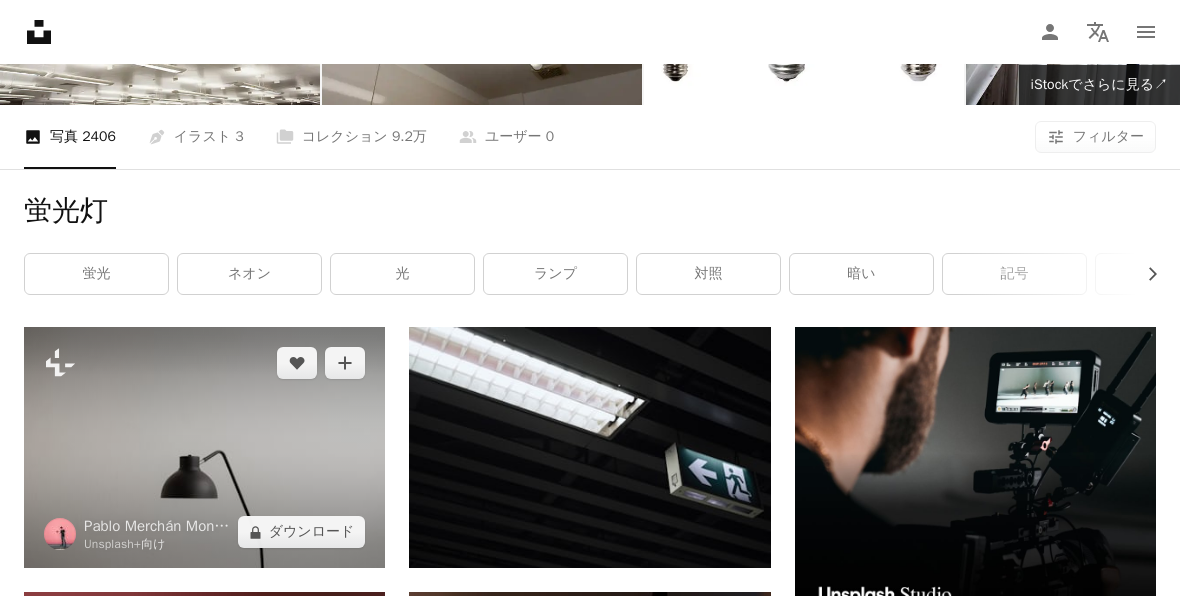 scroll, scrollTop: 0, scrollLeft: 0, axis: both 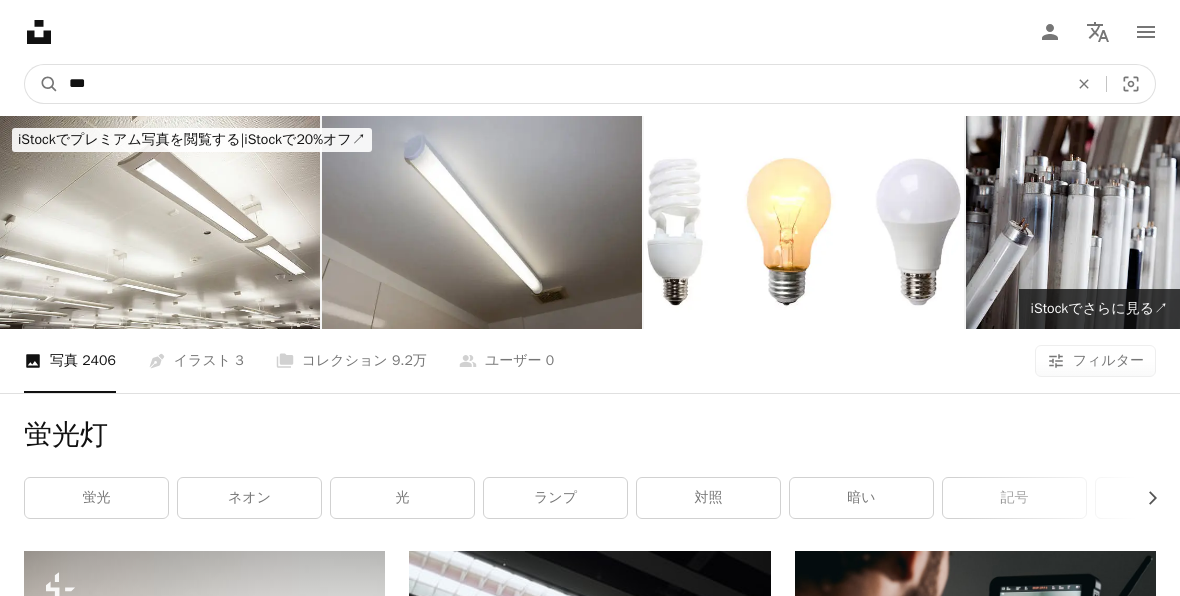 drag, startPoint x: 136, startPoint y: 81, endPoint x: -25, endPoint y: 73, distance: 161.19864 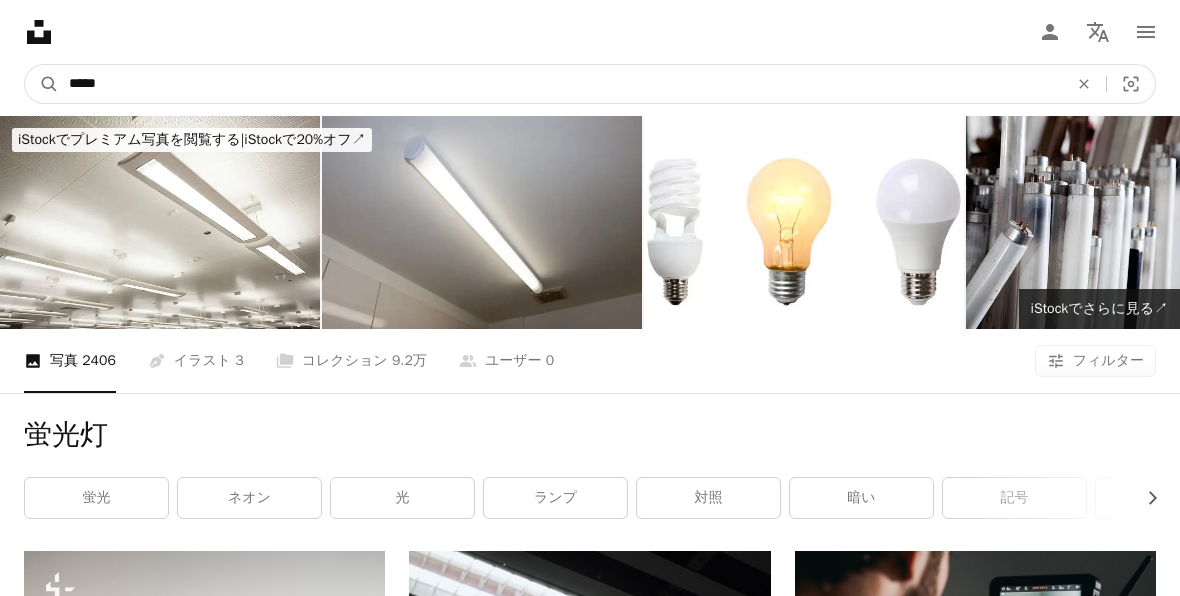 type on "*****" 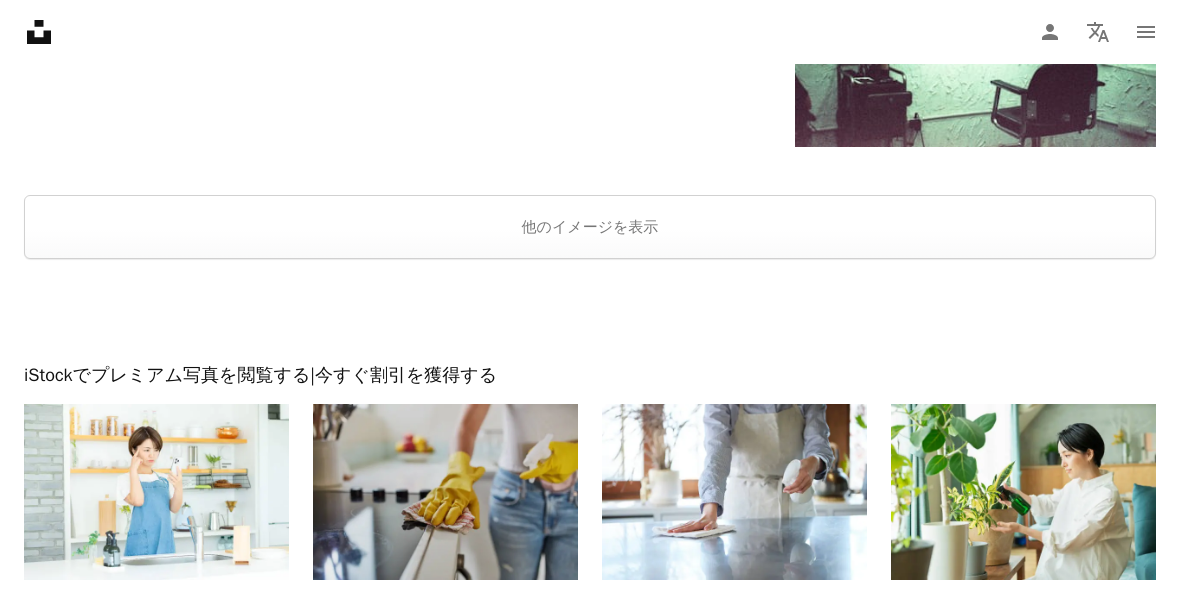 scroll, scrollTop: 3219, scrollLeft: 0, axis: vertical 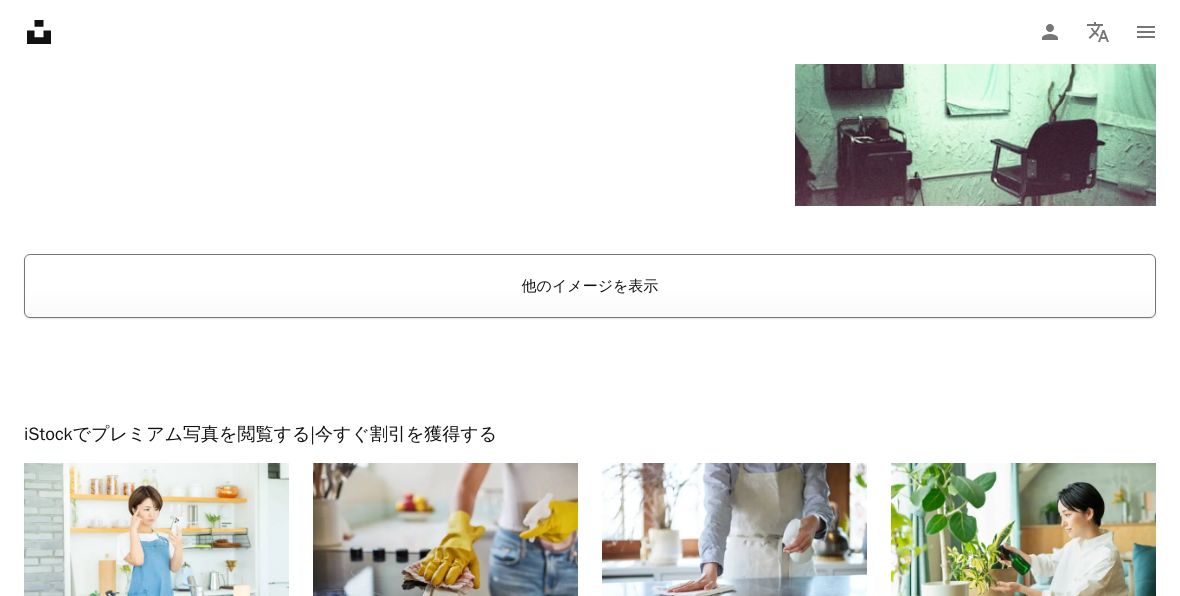 click on "他のイメージを表示" at bounding box center (590, 286) 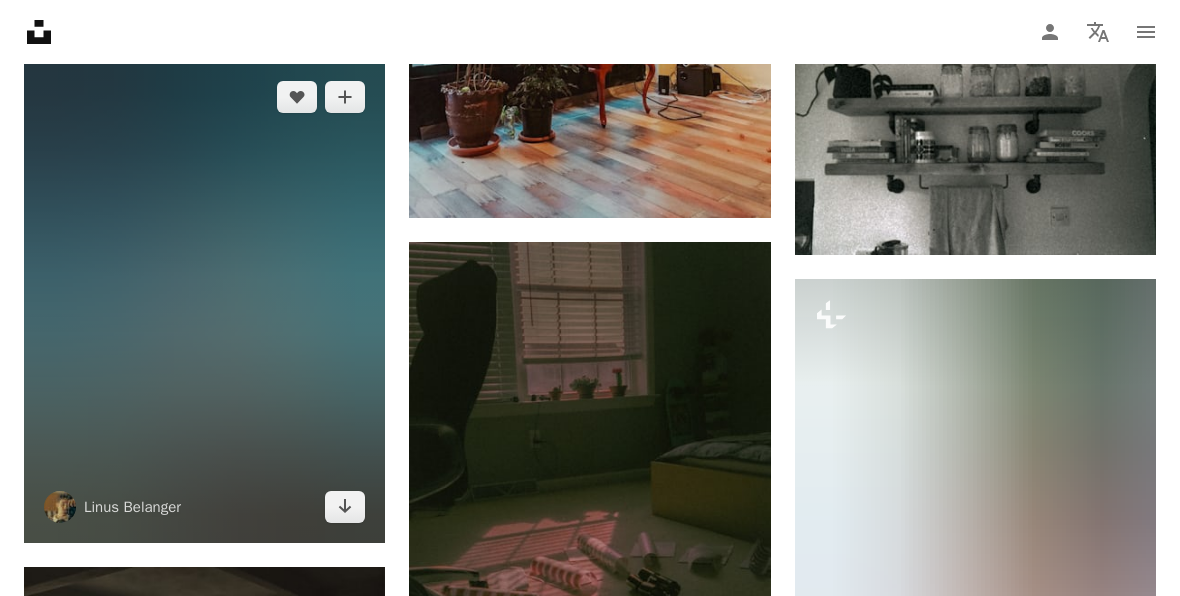 scroll, scrollTop: 13386, scrollLeft: 0, axis: vertical 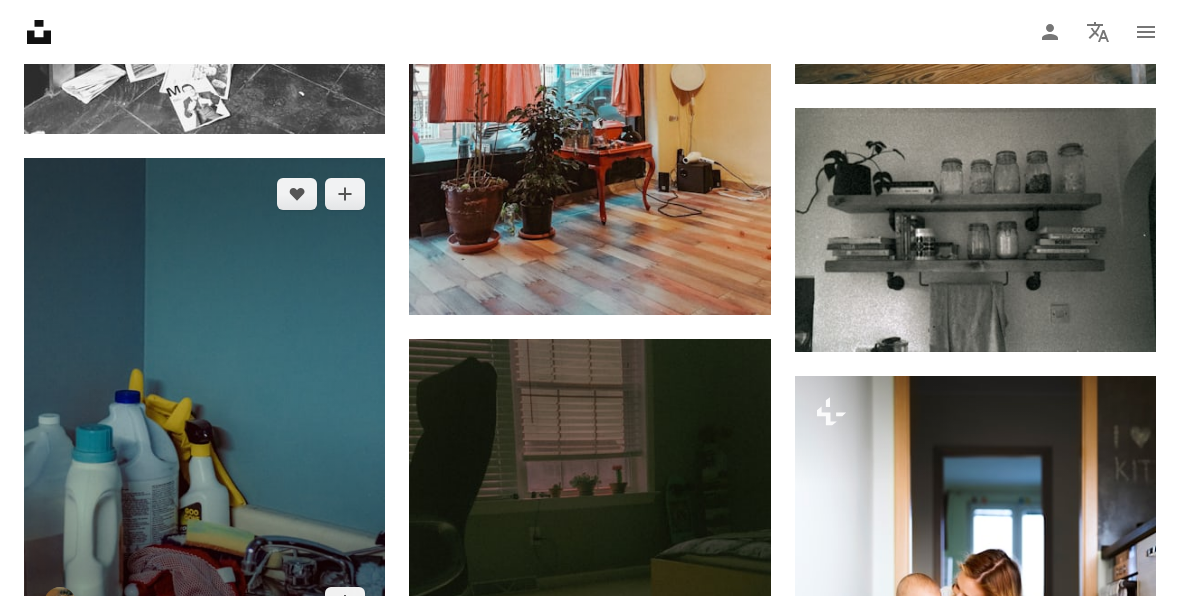 click at bounding box center [204, 398] 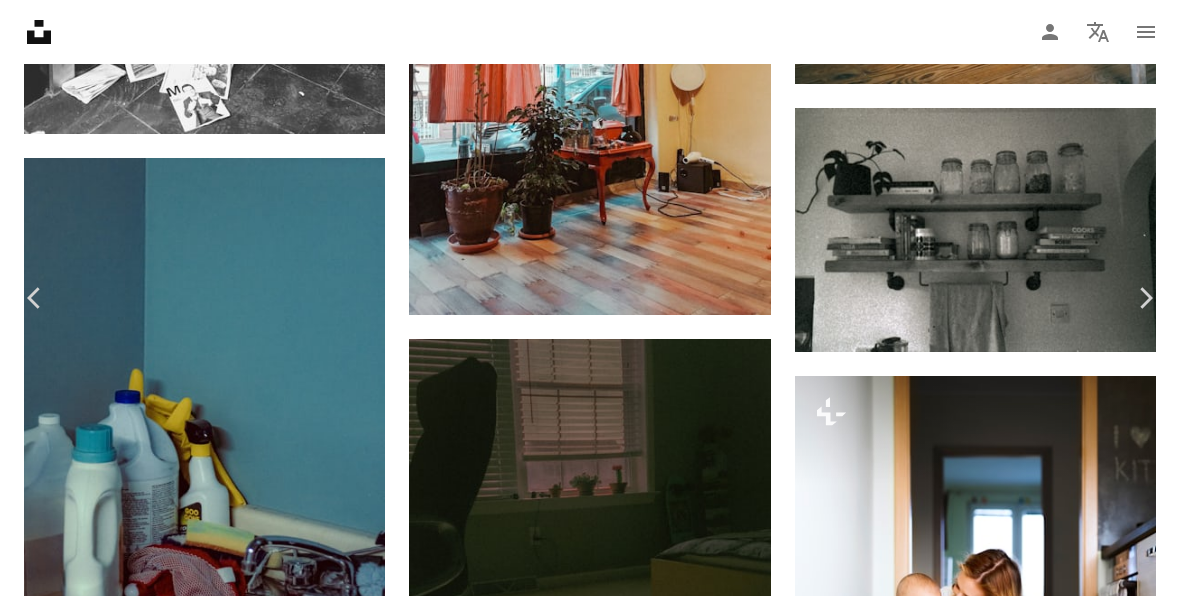 scroll, scrollTop: 80, scrollLeft: 0, axis: vertical 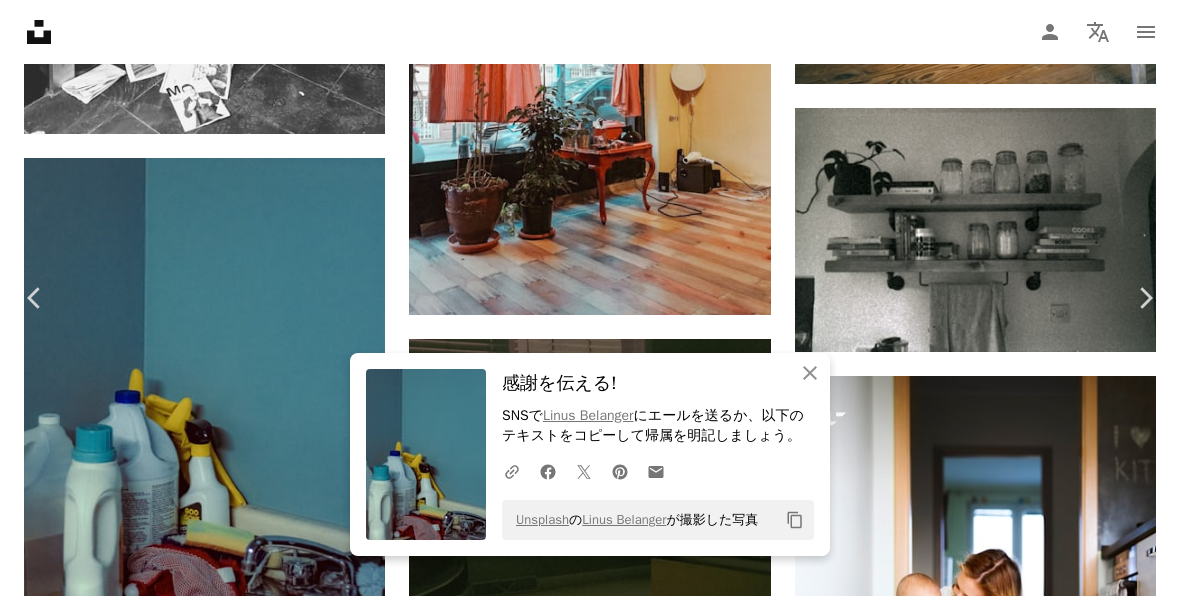 click on "An X shape" at bounding box center [20, 20] 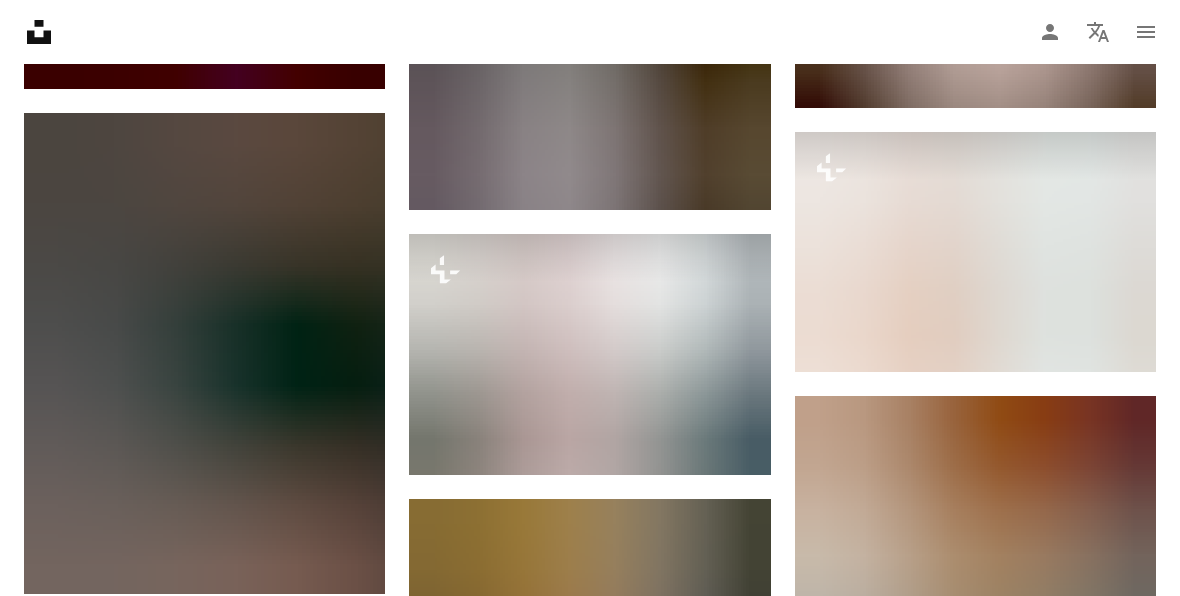 scroll, scrollTop: 11486, scrollLeft: 0, axis: vertical 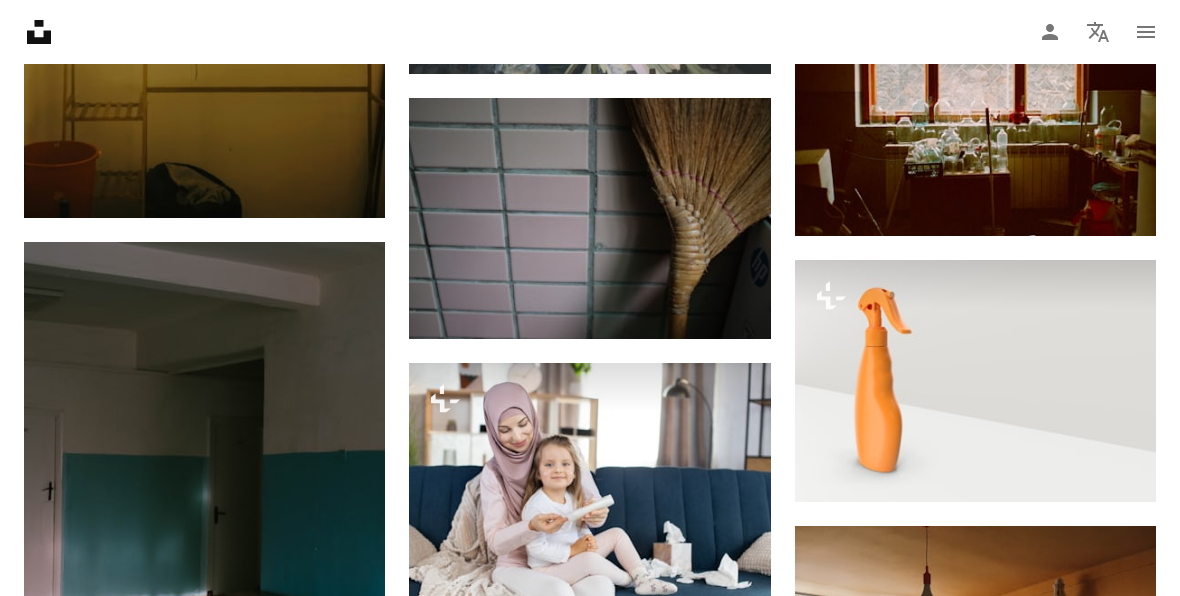 drag, startPoint x: 1168, startPoint y: 84, endPoint x: 1172, endPoint y: 354, distance: 270.02963 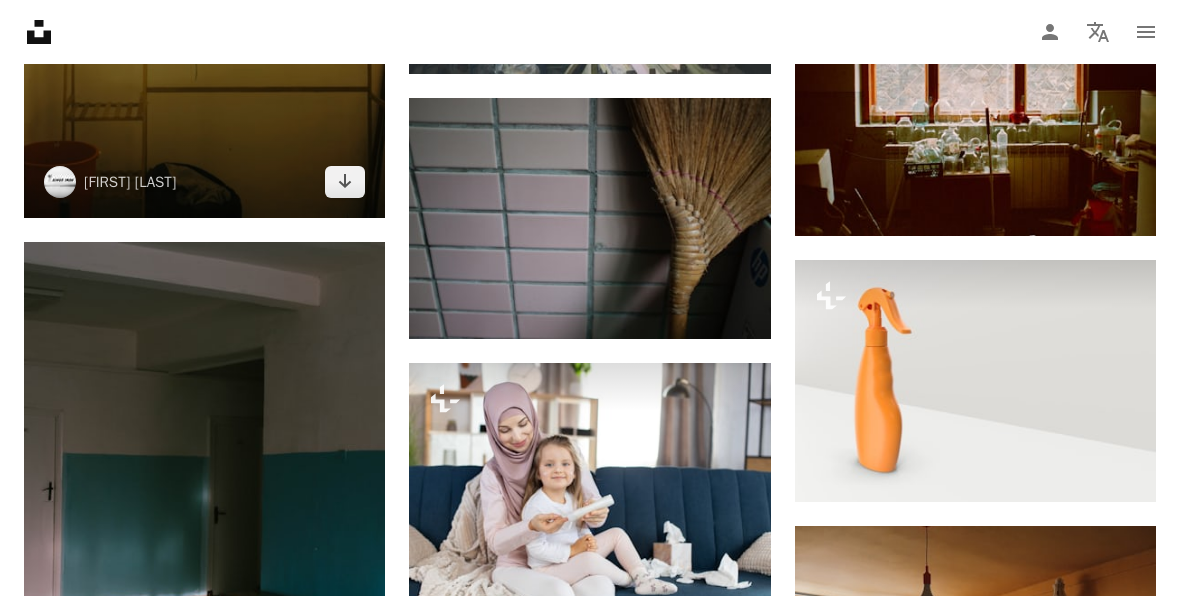 drag, startPoint x: 35, startPoint y: 23, endPoint x: 180, endPoint y: 98, distance: 163.24828 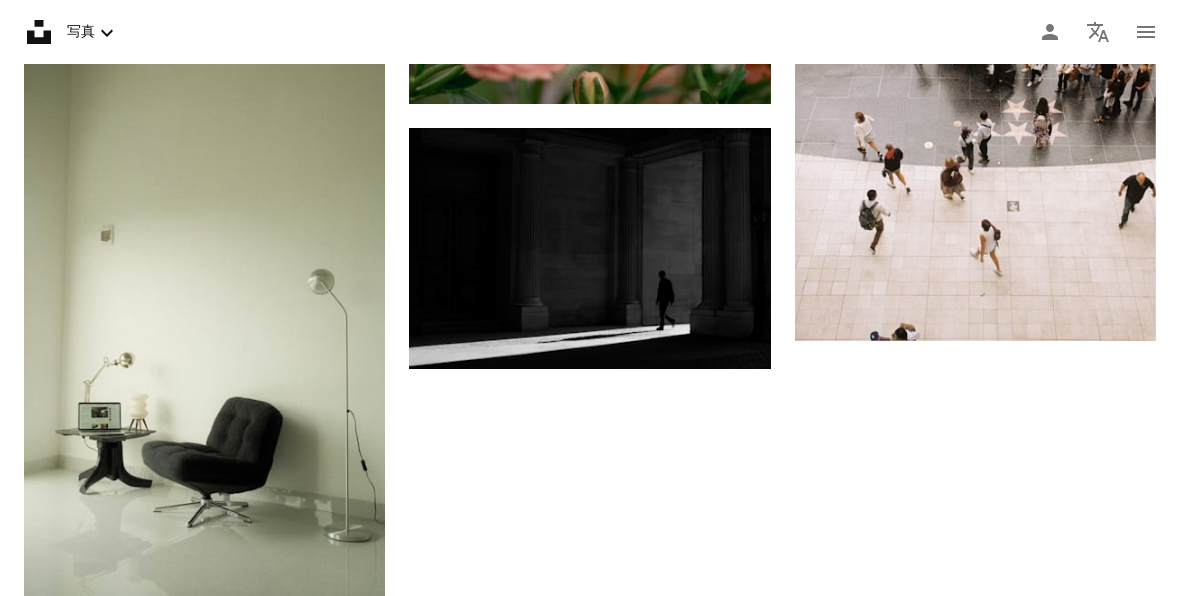 scroll, scrollTop: 0, scrollLeft: 0, axis: both 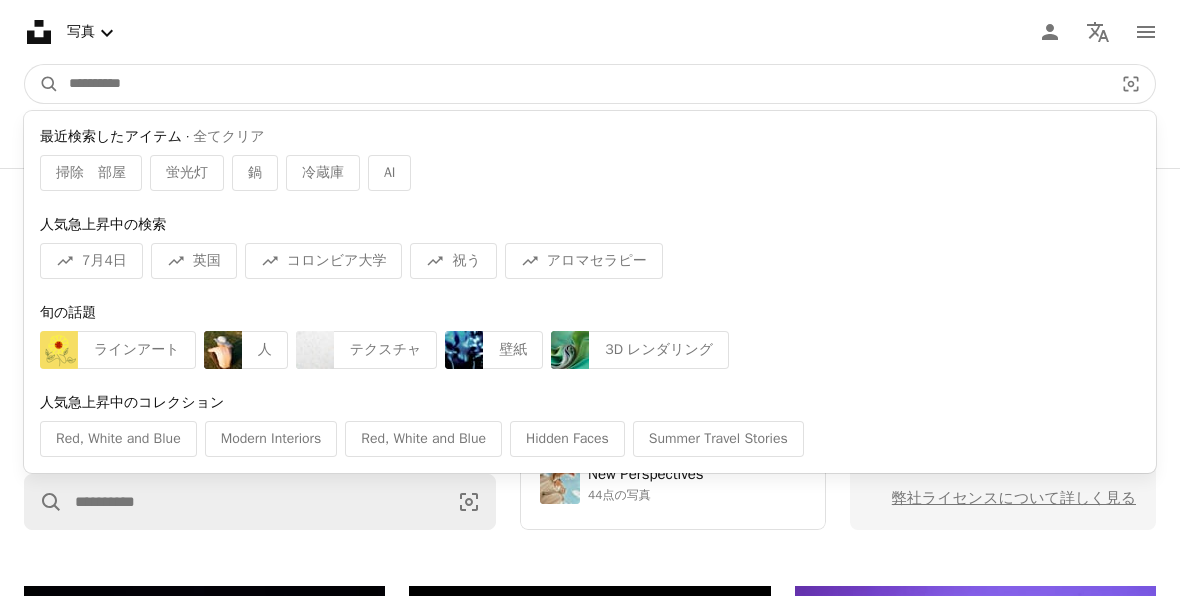 click at bounding box center [583, 84] 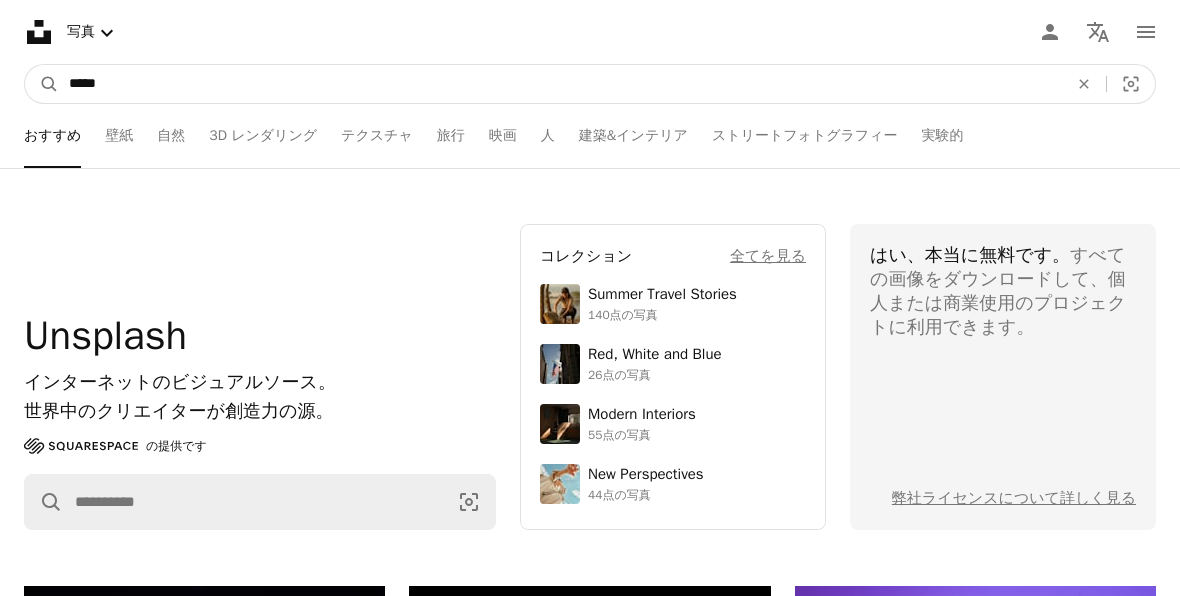 type on "*****" 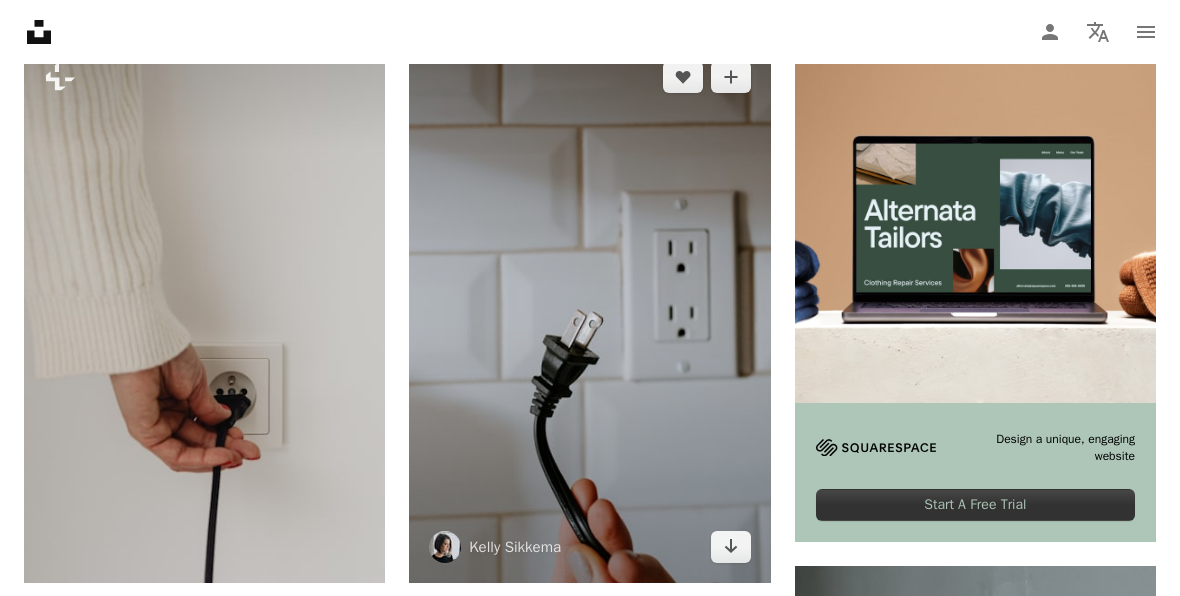 scroll, scrollTop: 487, scrollLeft: 0, axis: vertical 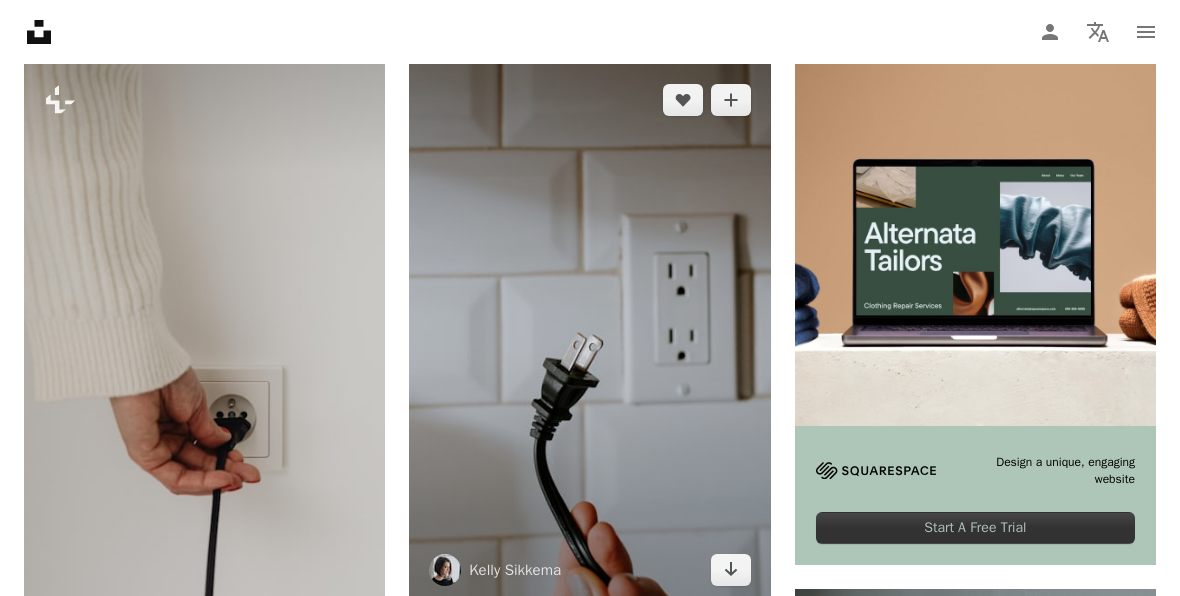 click at bounding box center (589, 335) 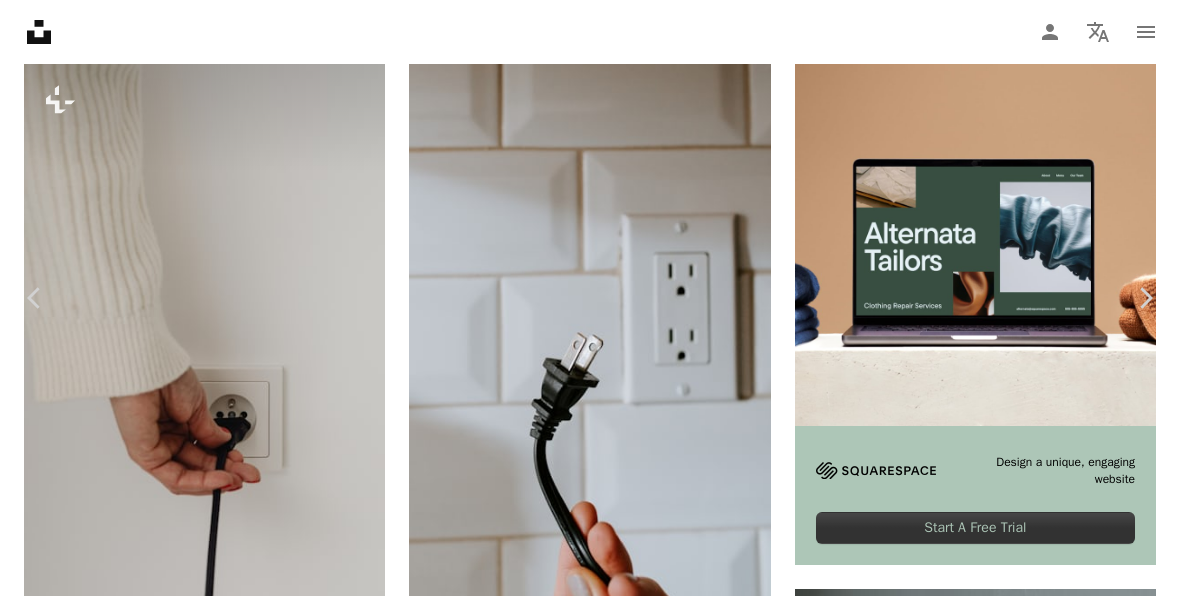 click on "無料ダウンロード" at bounding box center (967, 4267) 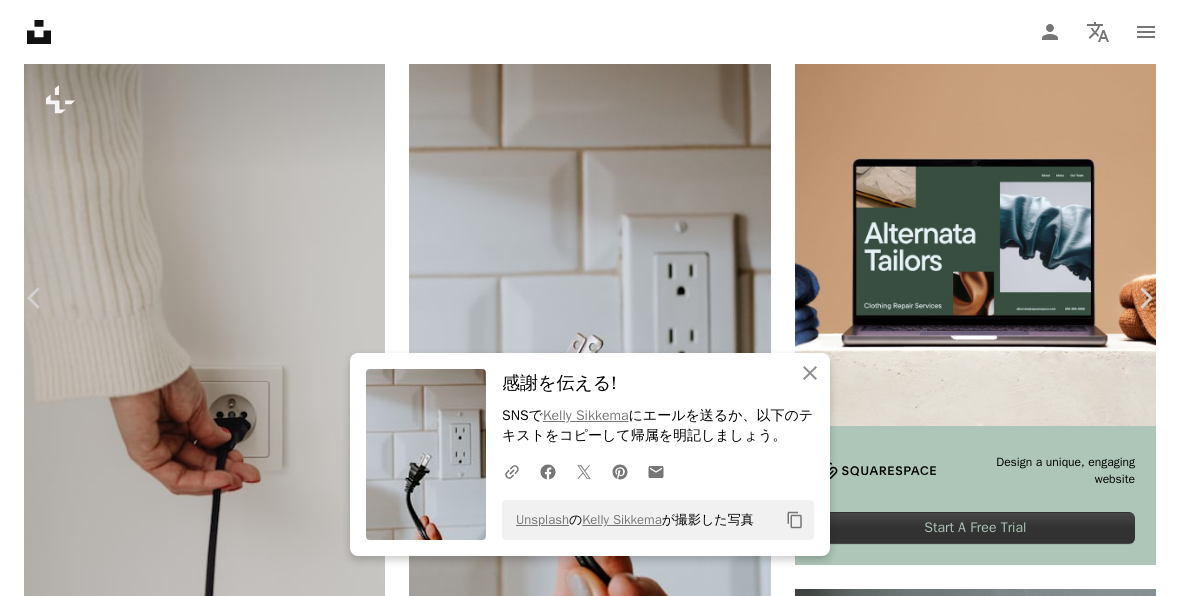 click on "An X shape" at bounding box center (20, 20) 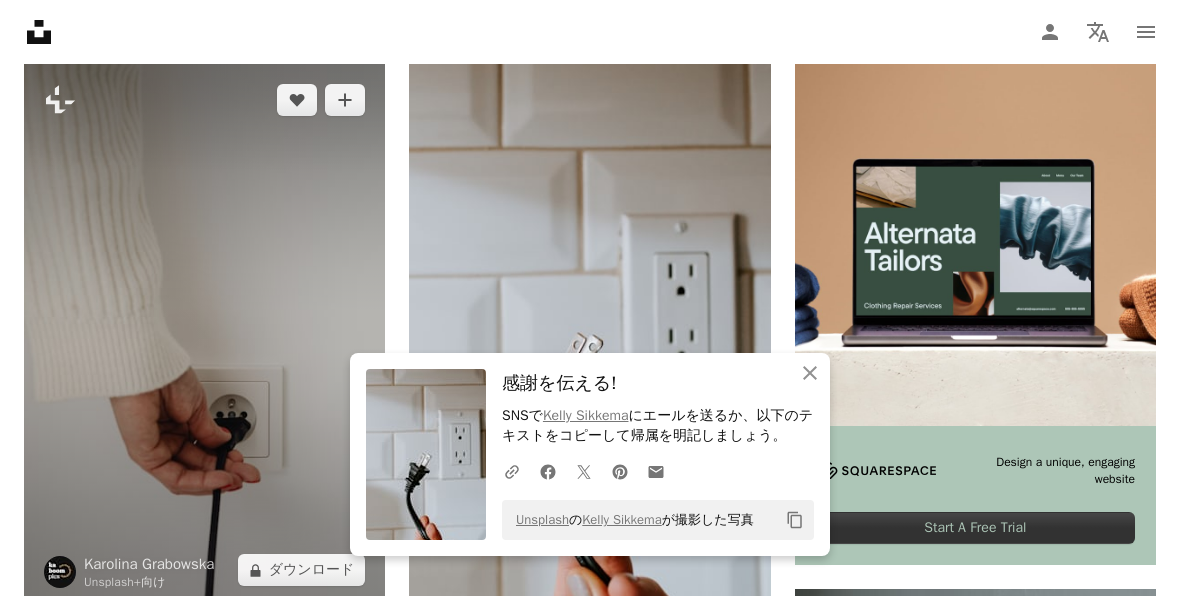 scroll, scrollTop: 0, scrollLeft: 0, axis: both 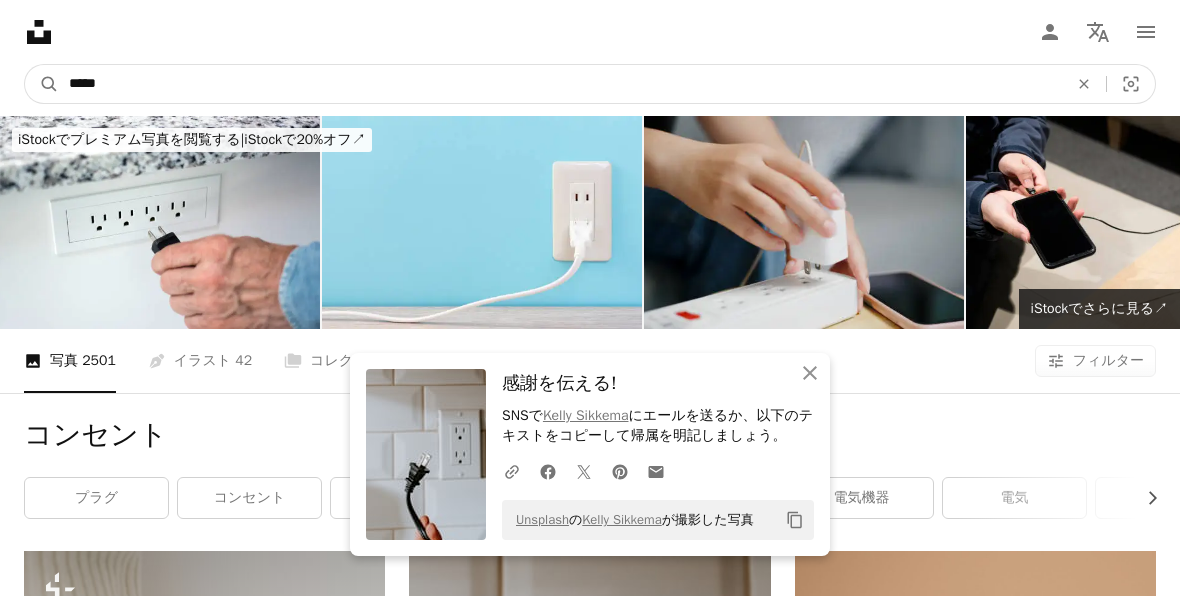 click on "*****" at bounding box center [560, 84] 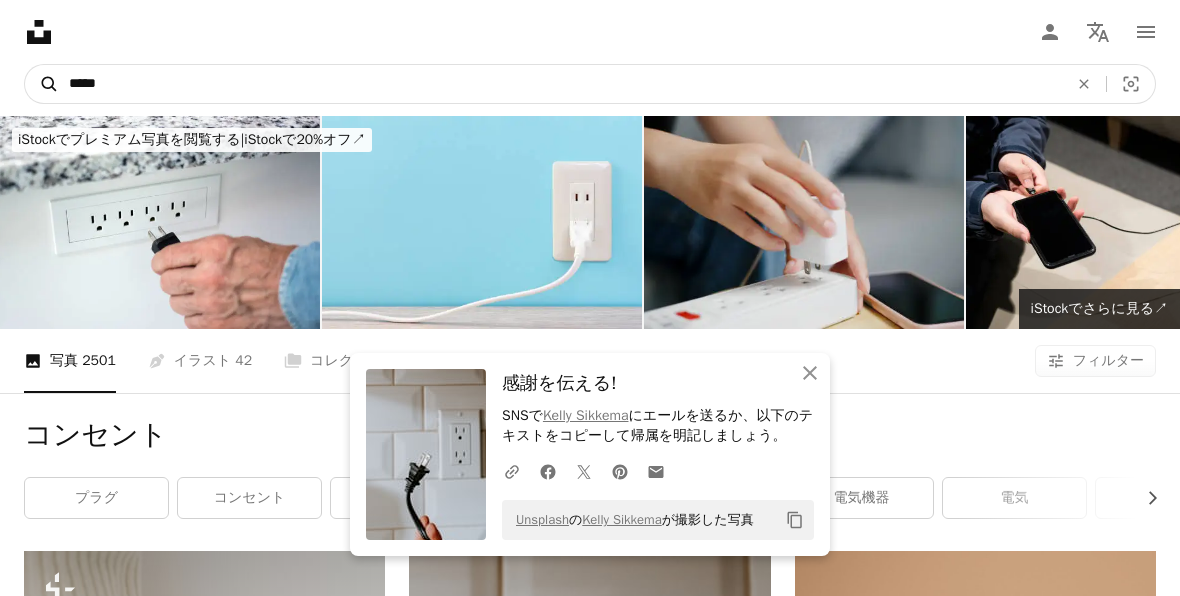 drag, startPoint x: 166, startPoint y: 85, endPoint x: 27, endPoint y: 77, distance: 139.23003 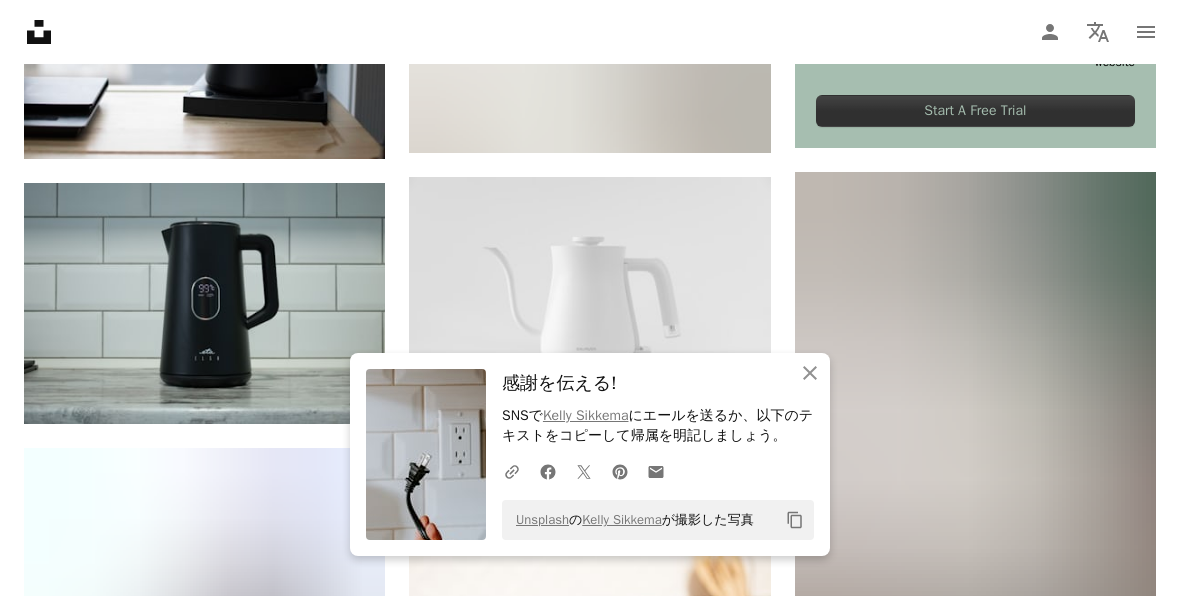 scroll, scrollTop: 984, scrollLeft: 0, axis: vertical 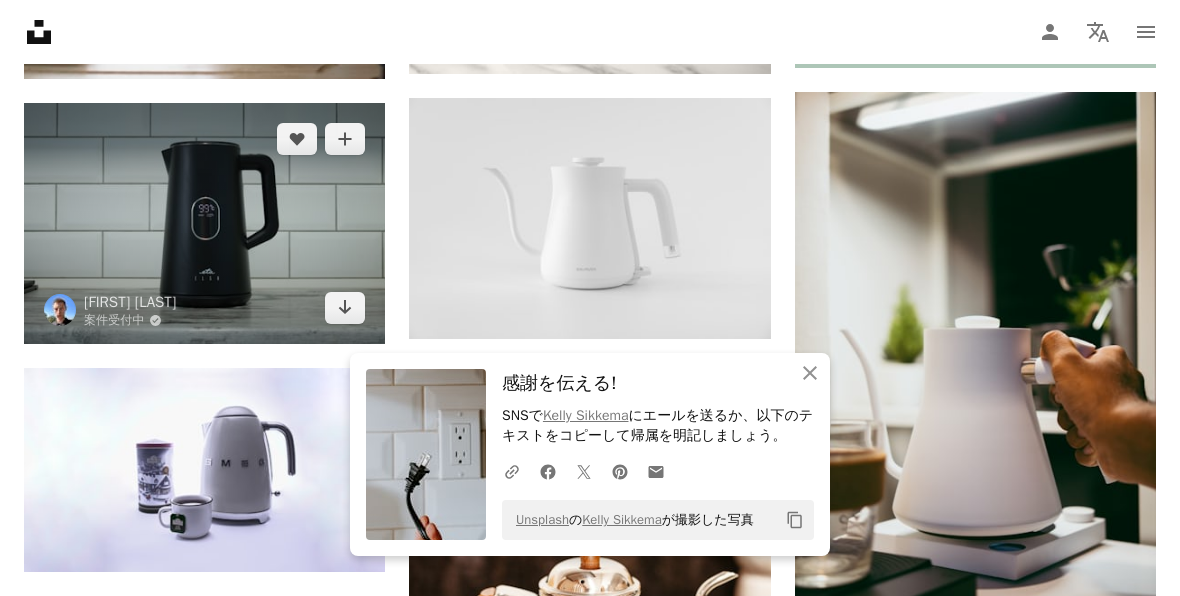 click at bounding box center [204, 223] 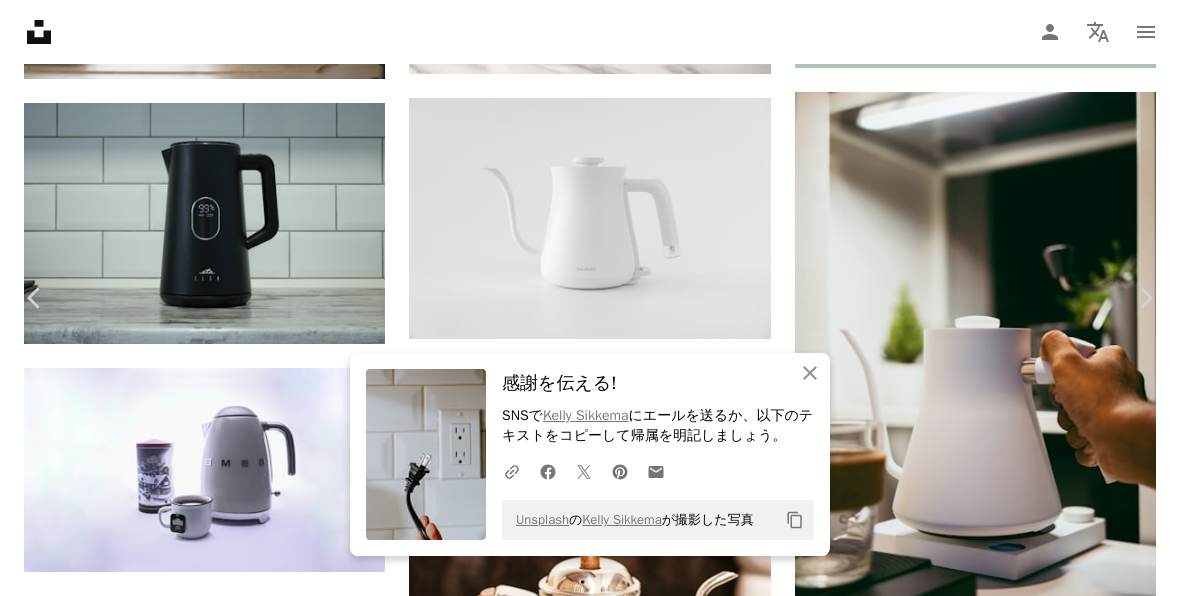 click on "無料ダウンロード" at bounding box center [967, 3205] 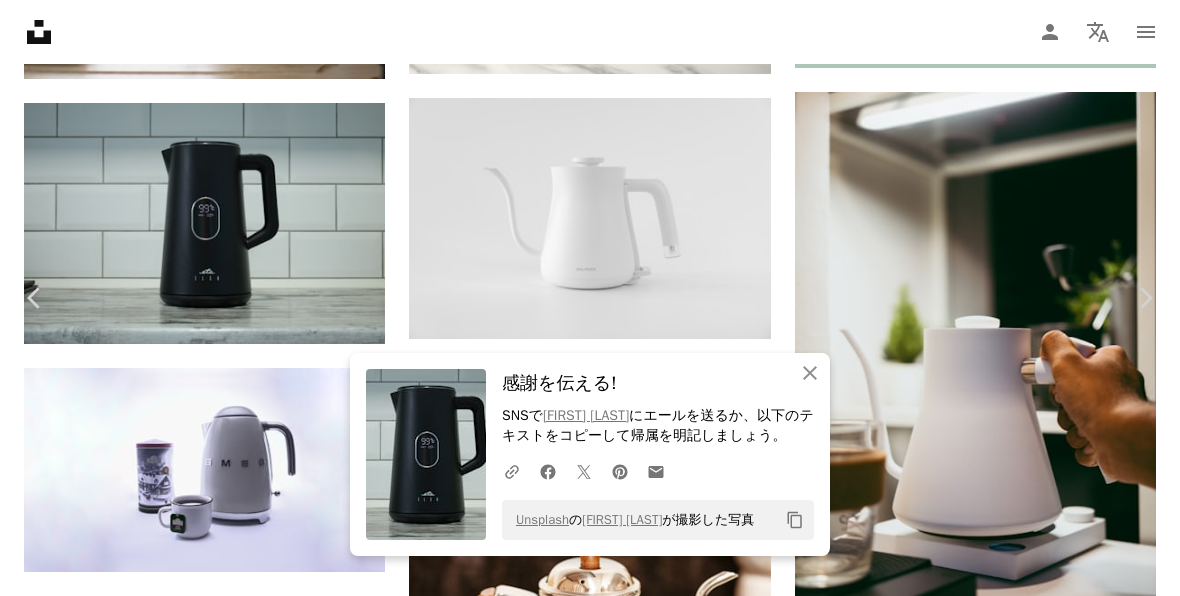 click on "An X shape" at bounding box center [20, 20] 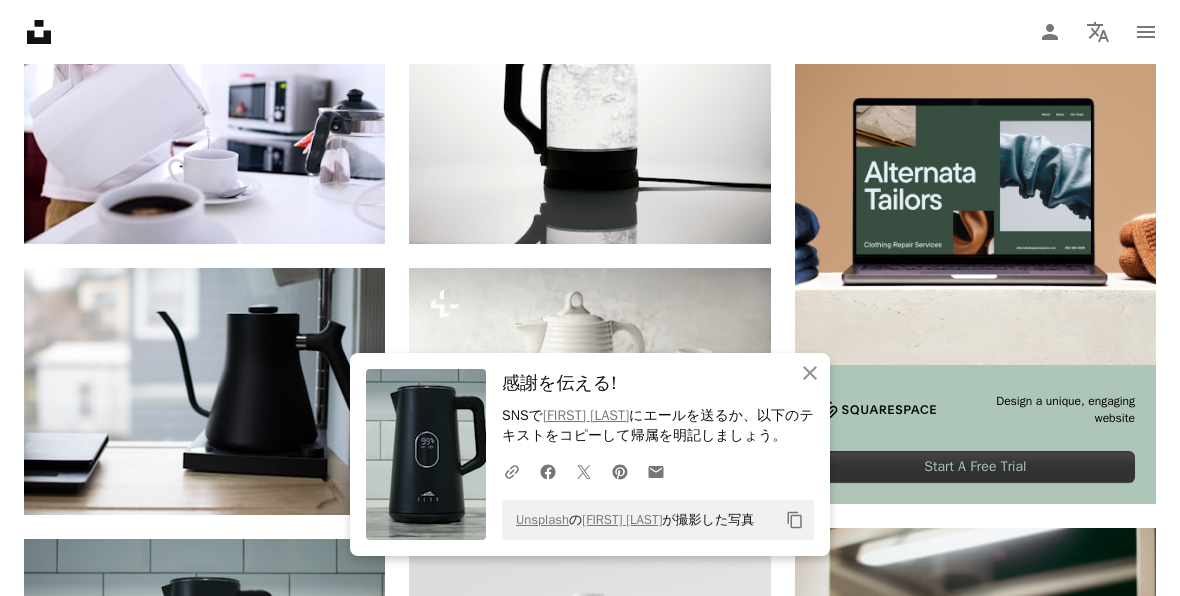 scroll, scrollTop: 0, scrollLeft: 0, axis: both 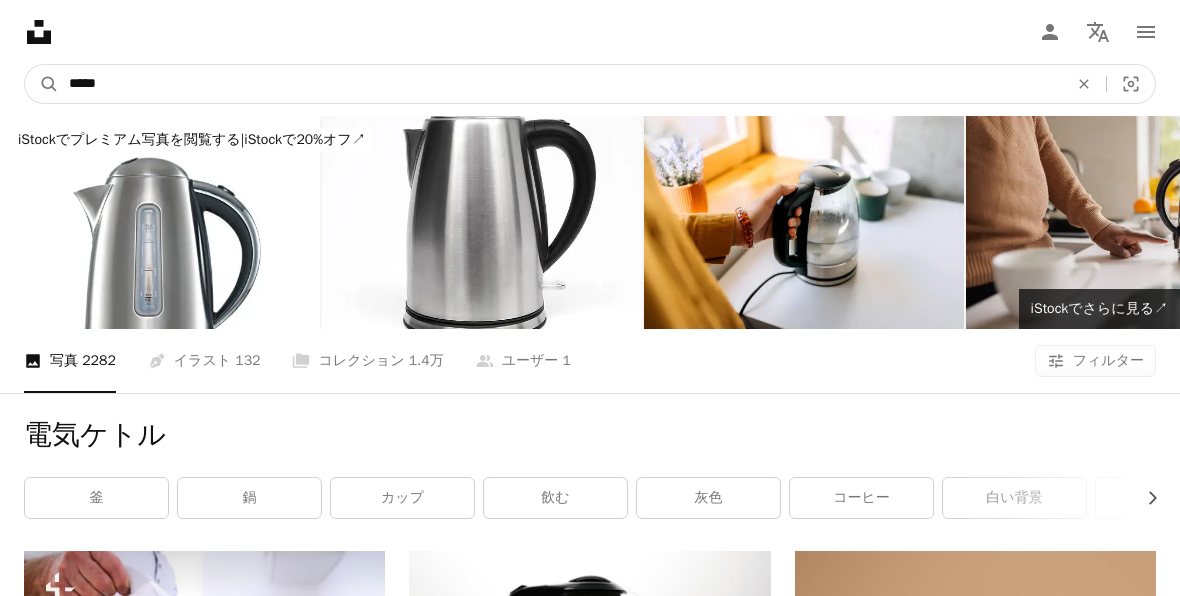 drag, startPoint x: 157, startPoint y: 95, endPoint x: 12, endPoint y: 92, distance: 145.03104 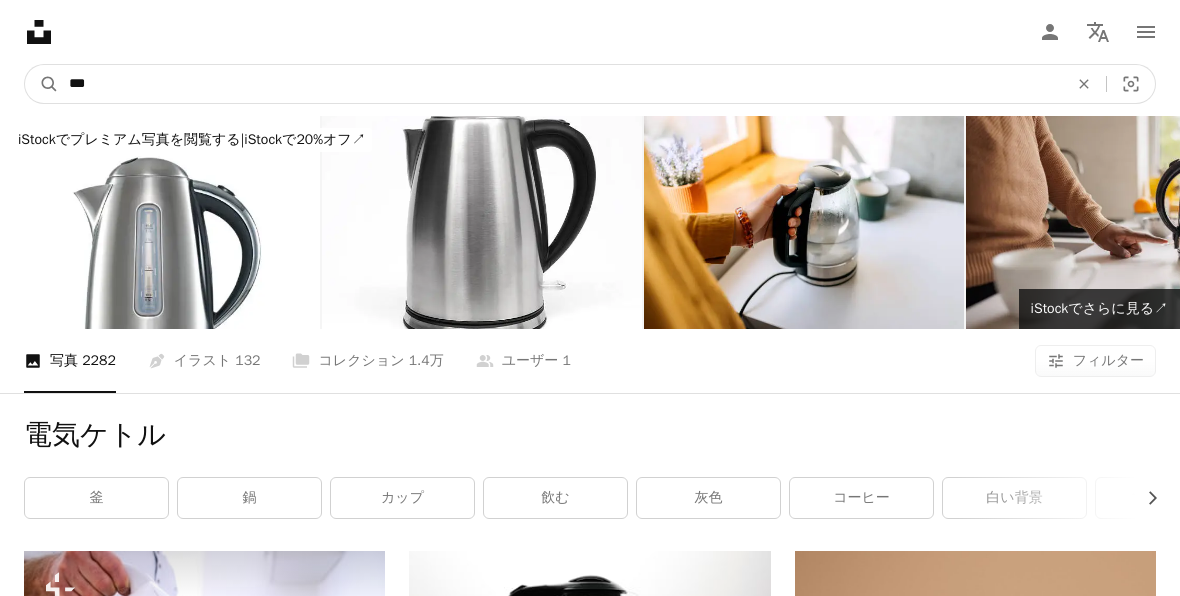 type on "***" 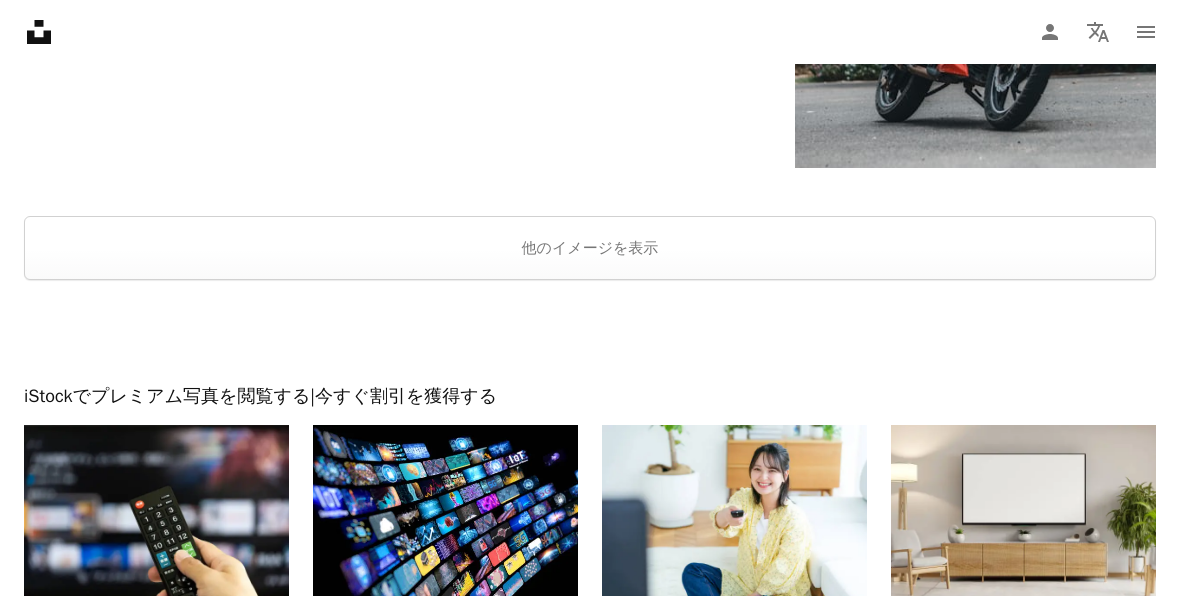 scroll, scrollTop: 3561, scrollLeft: 0, axis: vertical 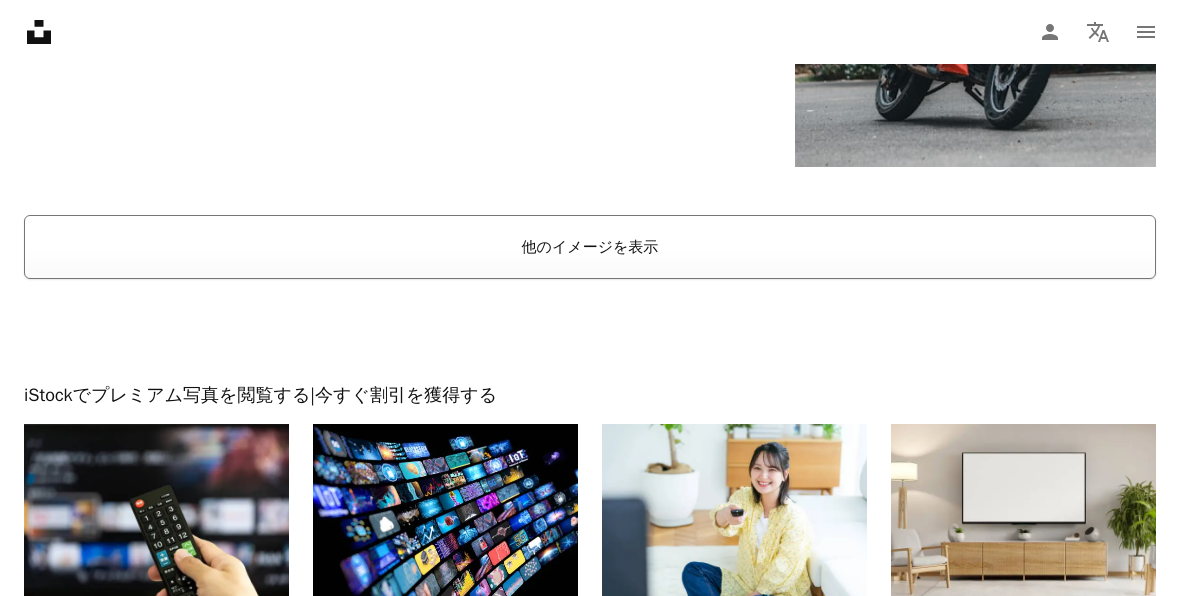 click on "他のイメージを表示" at bounding box center (590, 247) 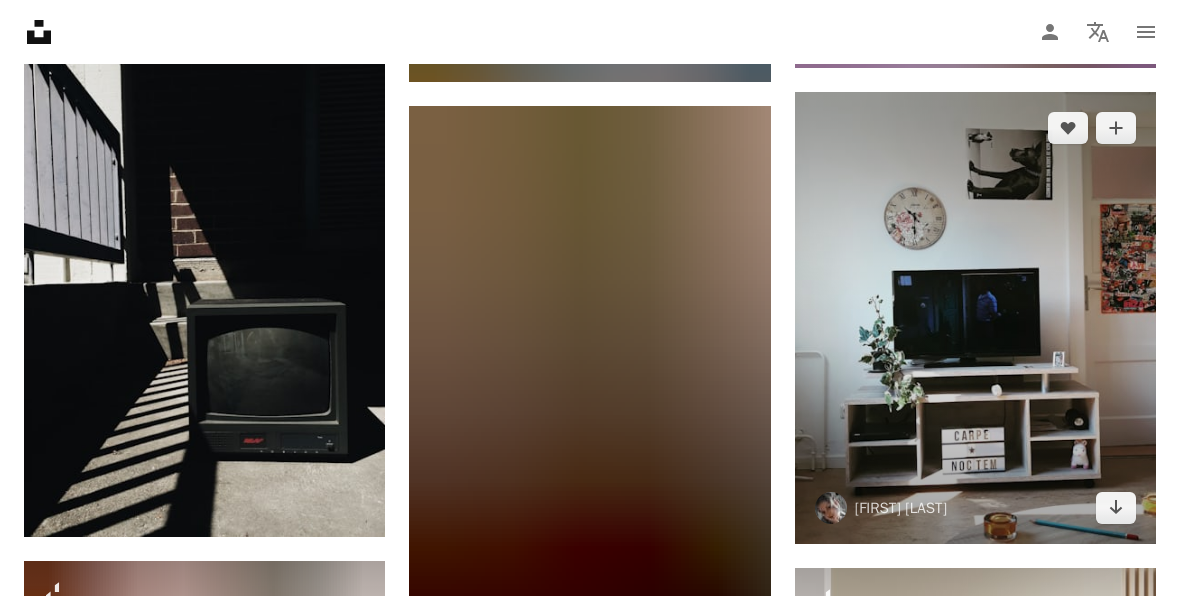 scroll, scrollTop: 17387, scrollLeft: 0, axis: vertical 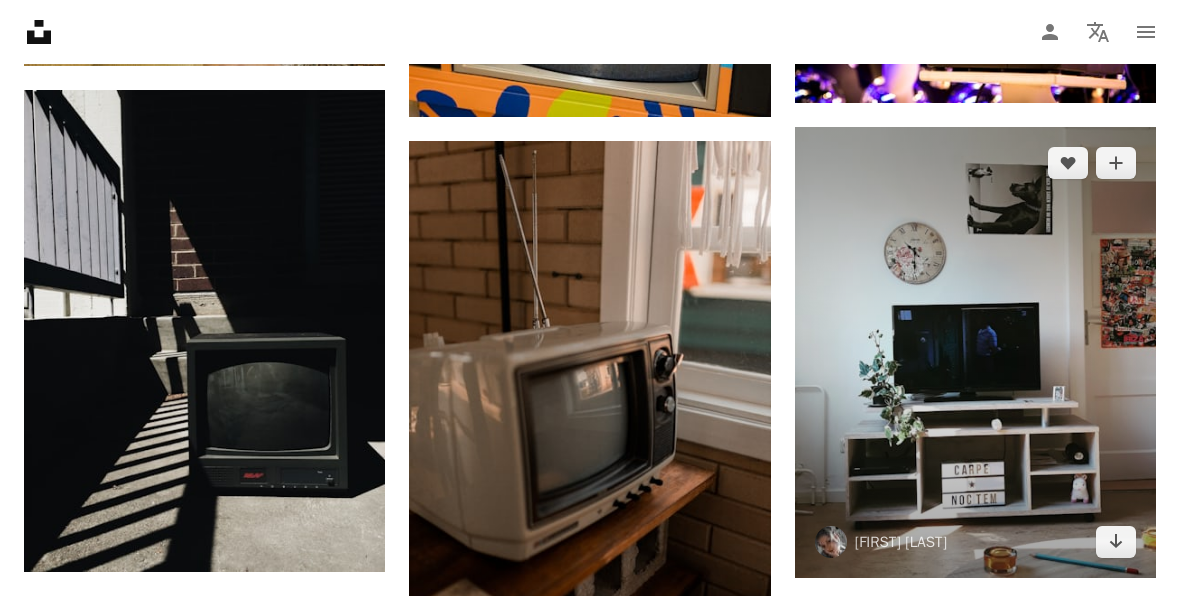 click at bounding box center (975, 353) 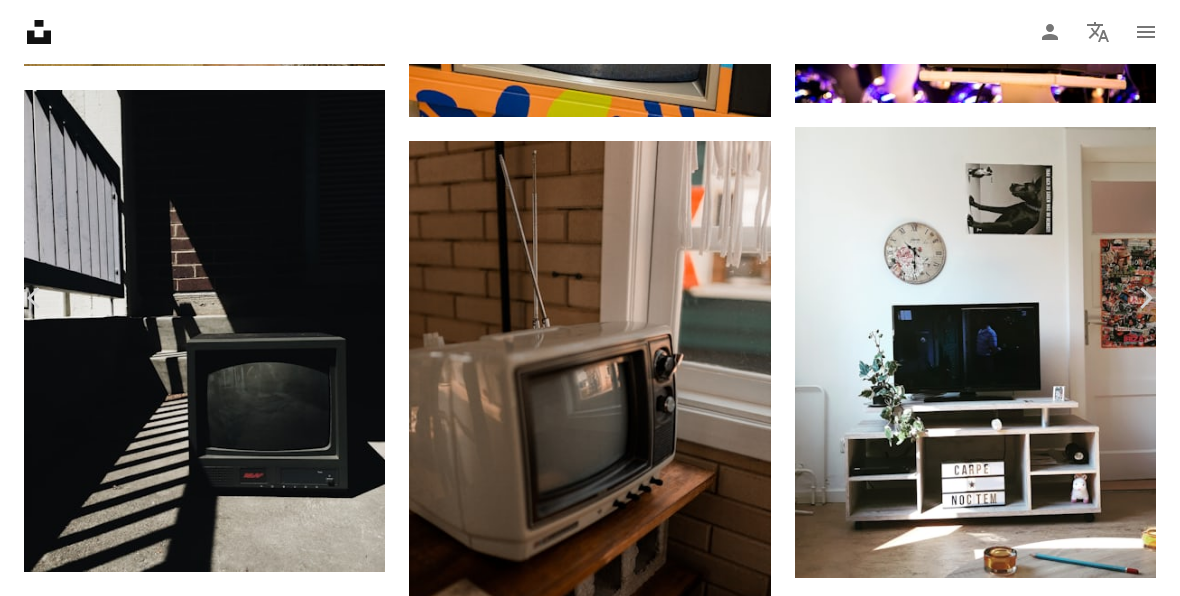 click on "無料ダウンロード" at bounding box center [967, 3470] 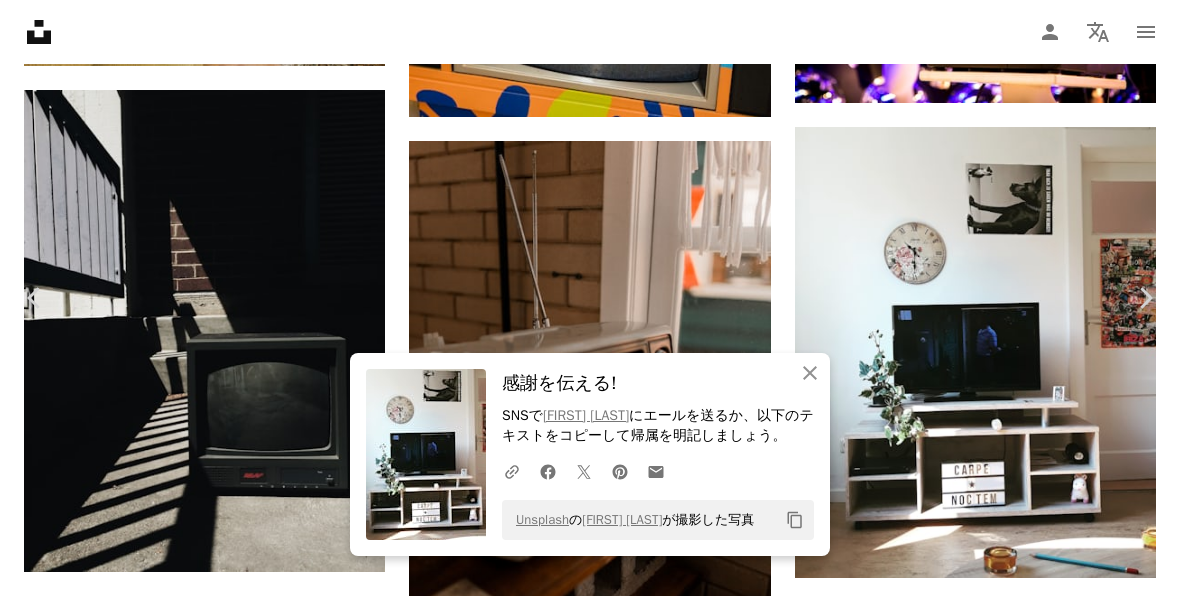 click on "An X shape" at bounding box center [20, 20] 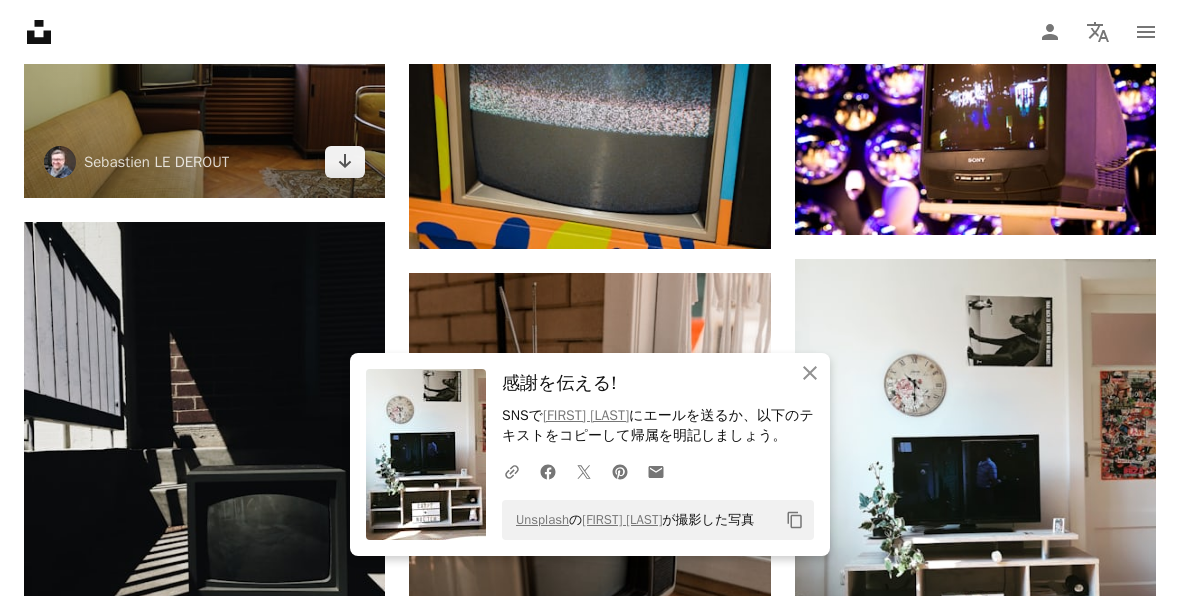scroll, scrollTop: 17020, scrollLeft: 0, axis: vertical 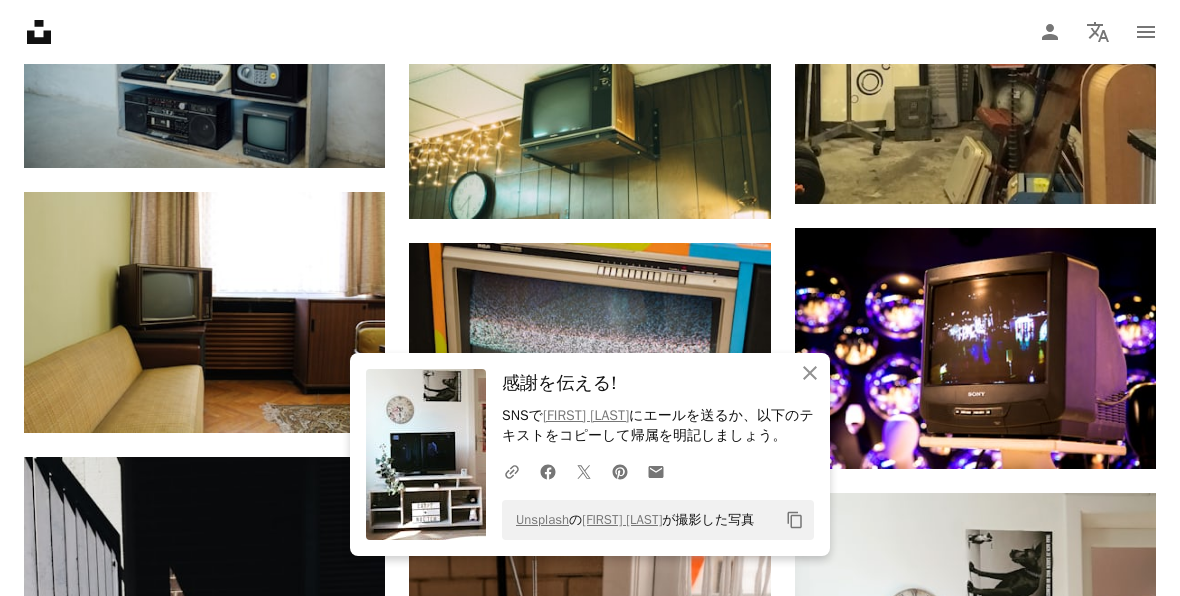 click 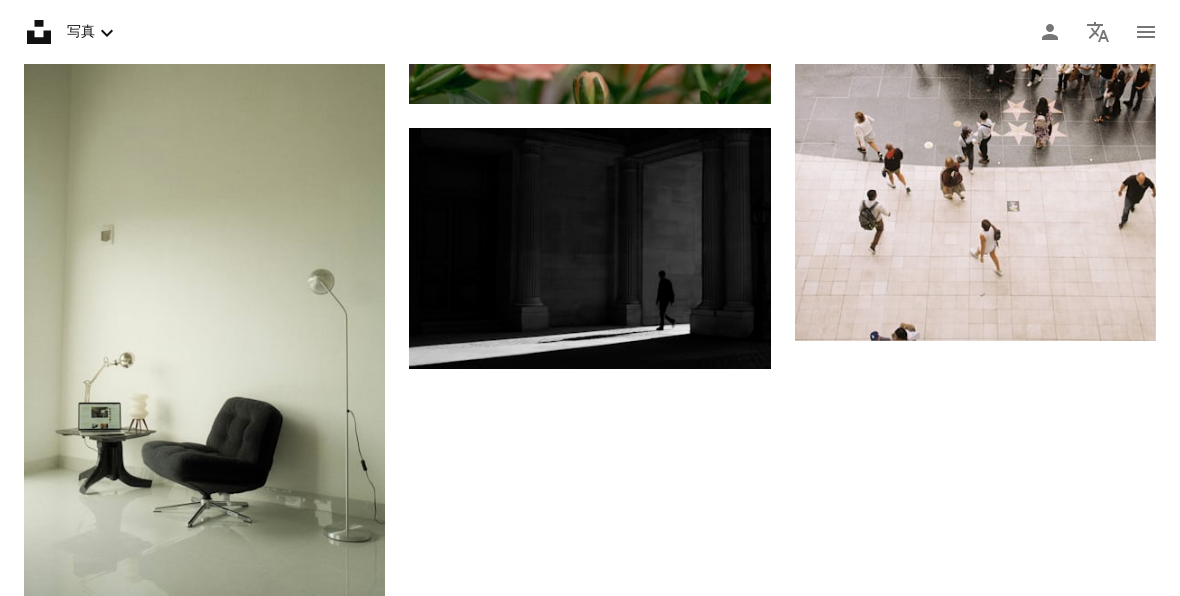 scroll, scrollTop: 0, scrollLeft: 0, axis: both 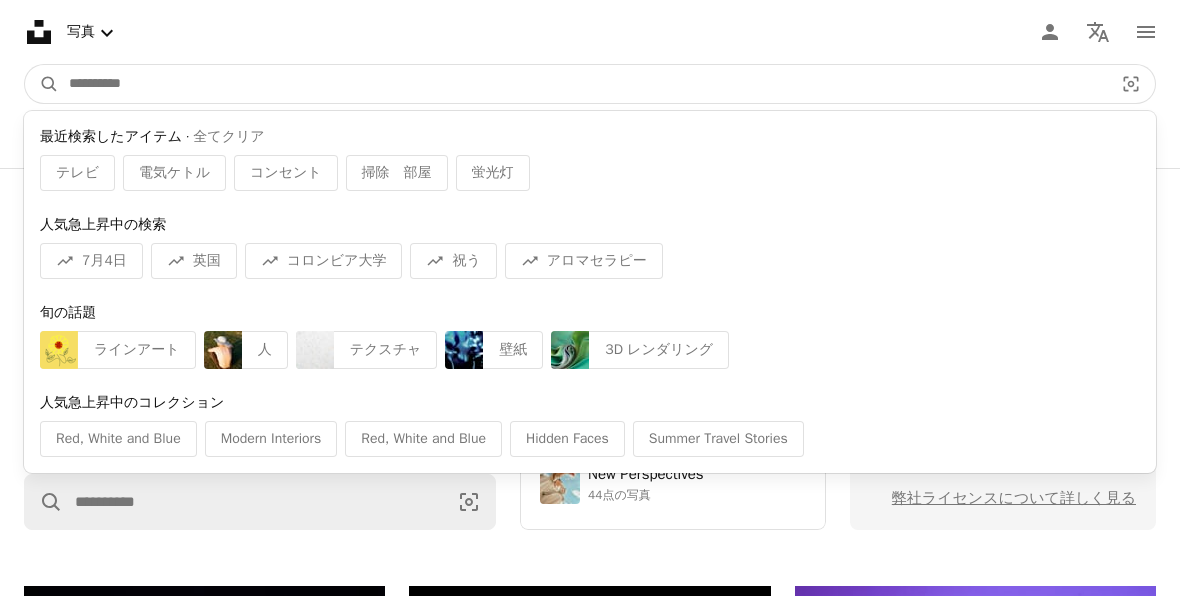 click at bounding box center [583, 84] 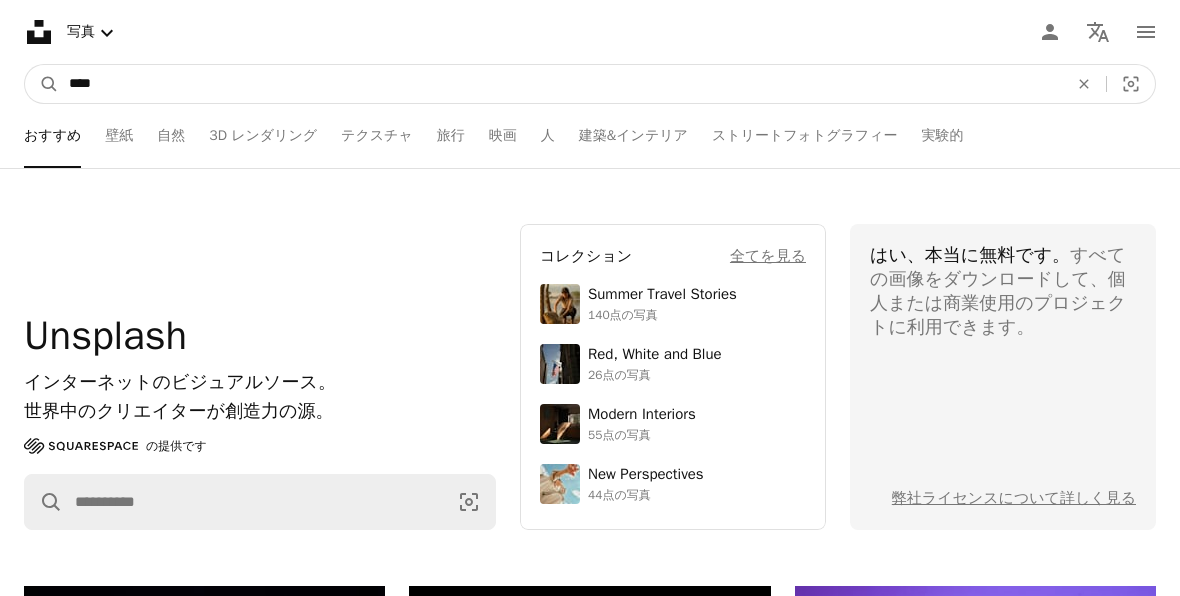 type on "*****" 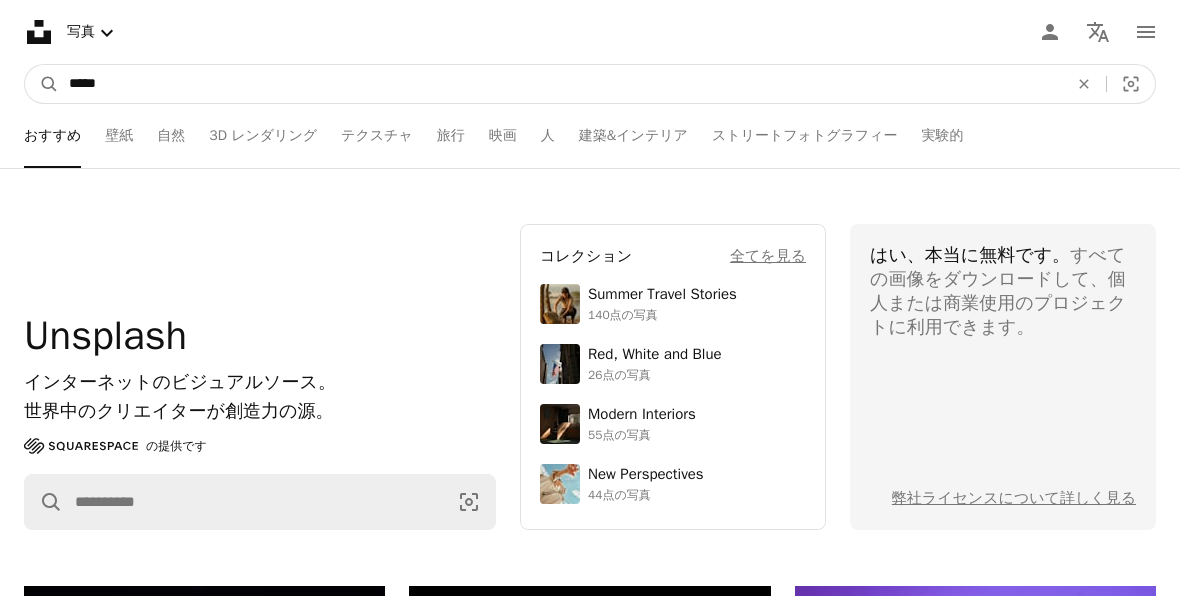 click on "A magnifying glass" at bounding box center [42, 84] 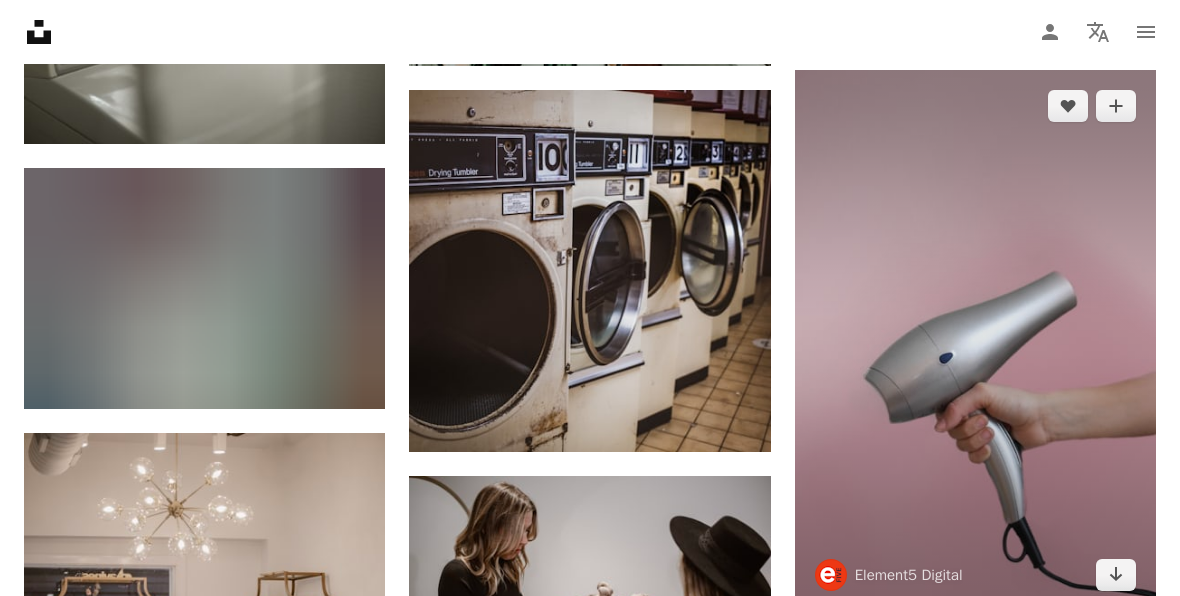 scroll, scrollTop: 2095, scrollLeft: 0, axis: vertical 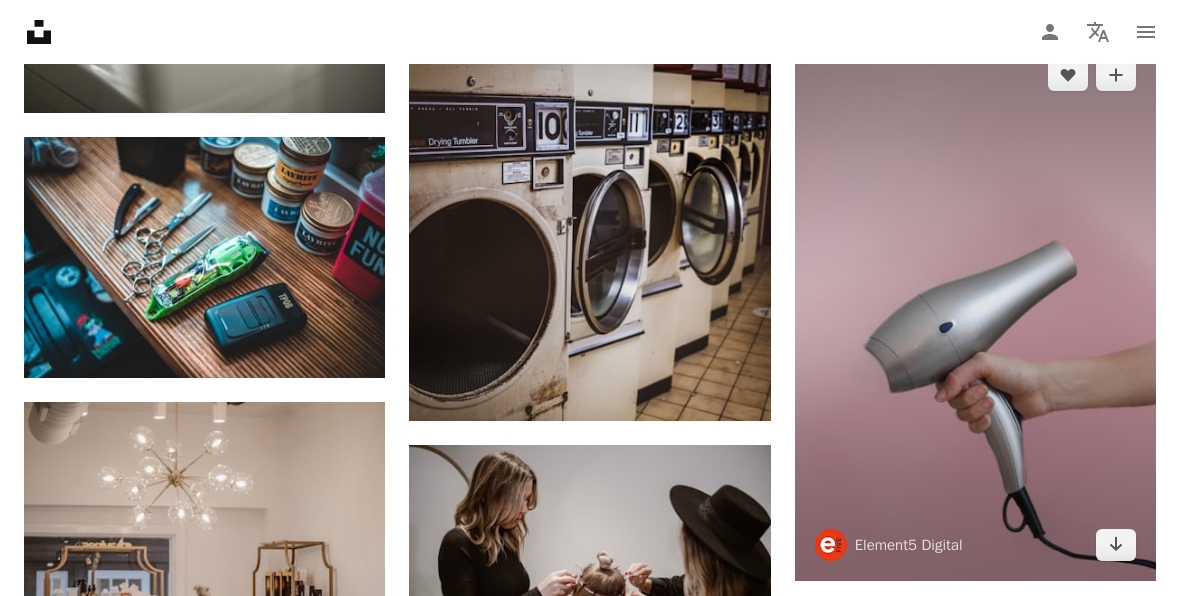 click at bounding box center (975, 309) 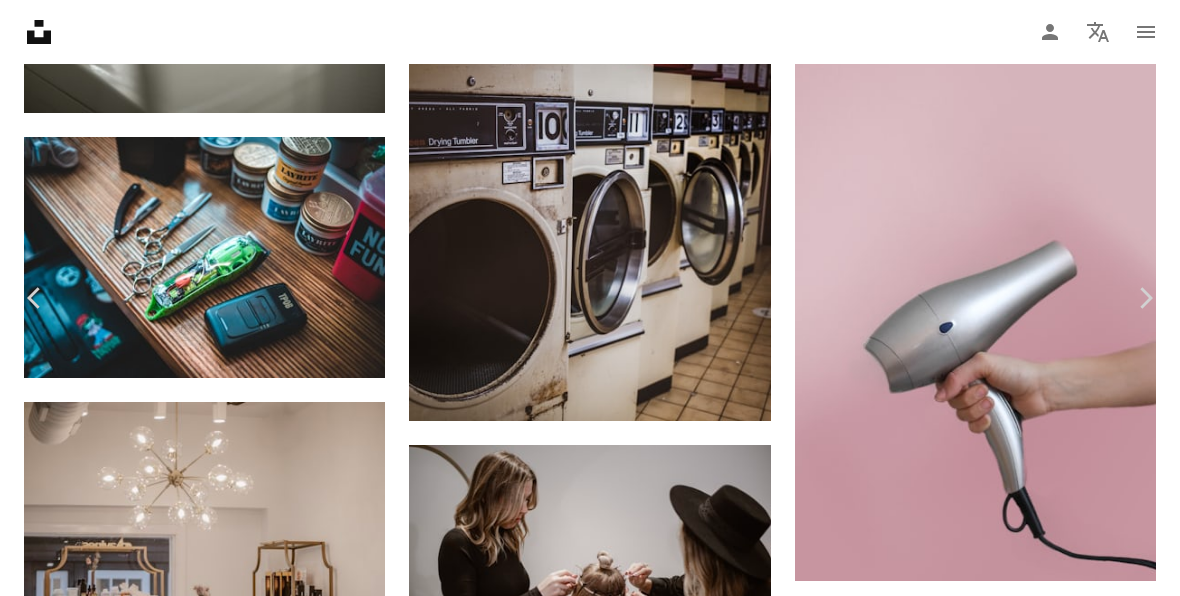 click on "無料ダウンロード" at bounding box center [967, 2324] 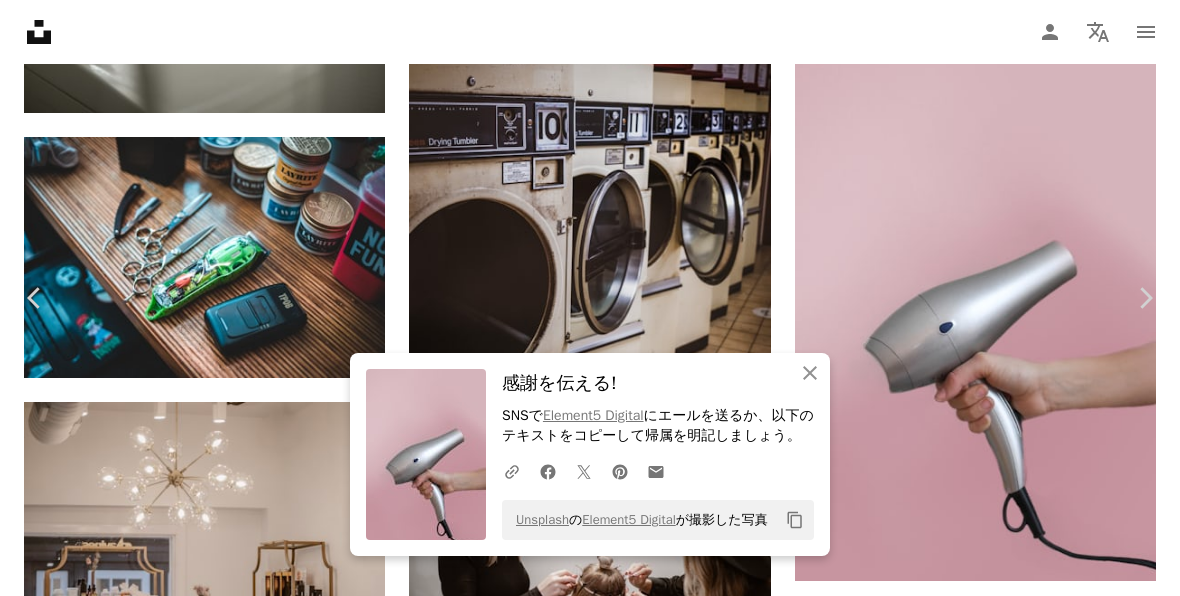 click on "An X shape" at bounding box center [20, 20] 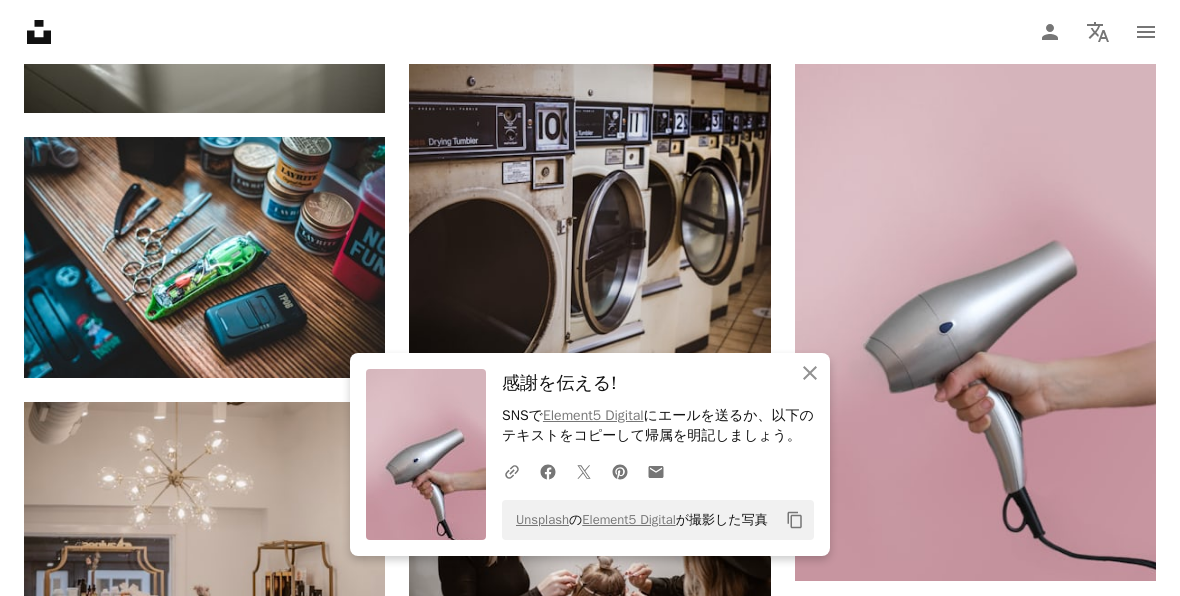 click on "Unsplash logo Unsplash ホーム" 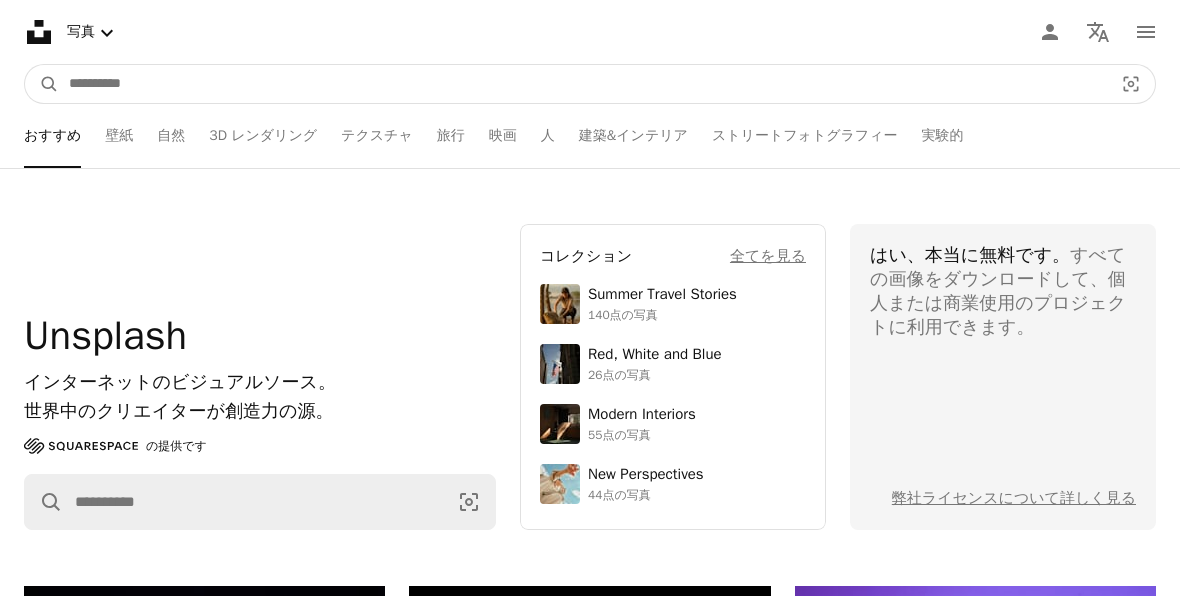 click at bounding box center (583, 84) 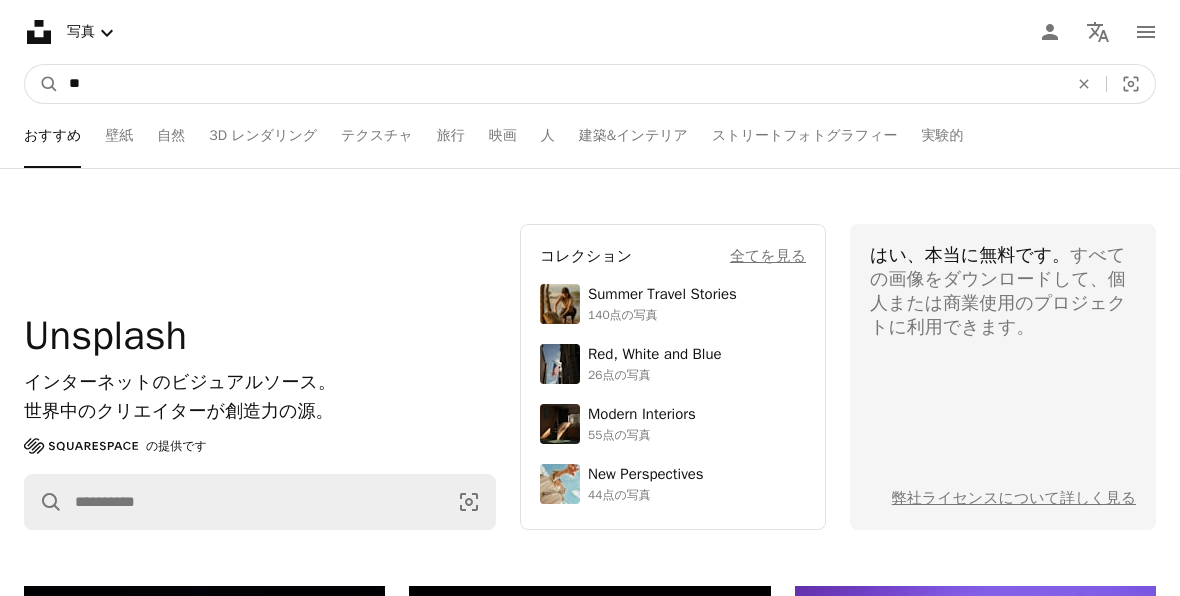type on "*" 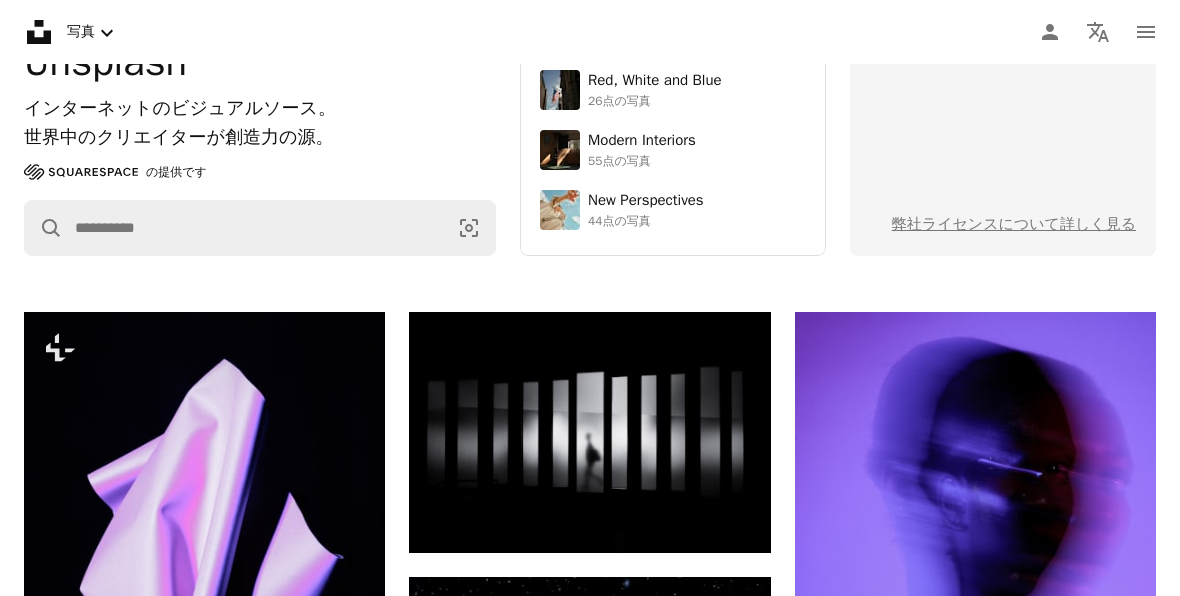 scroll, scrollTop: 0, scrollLeft: 0, axis: both 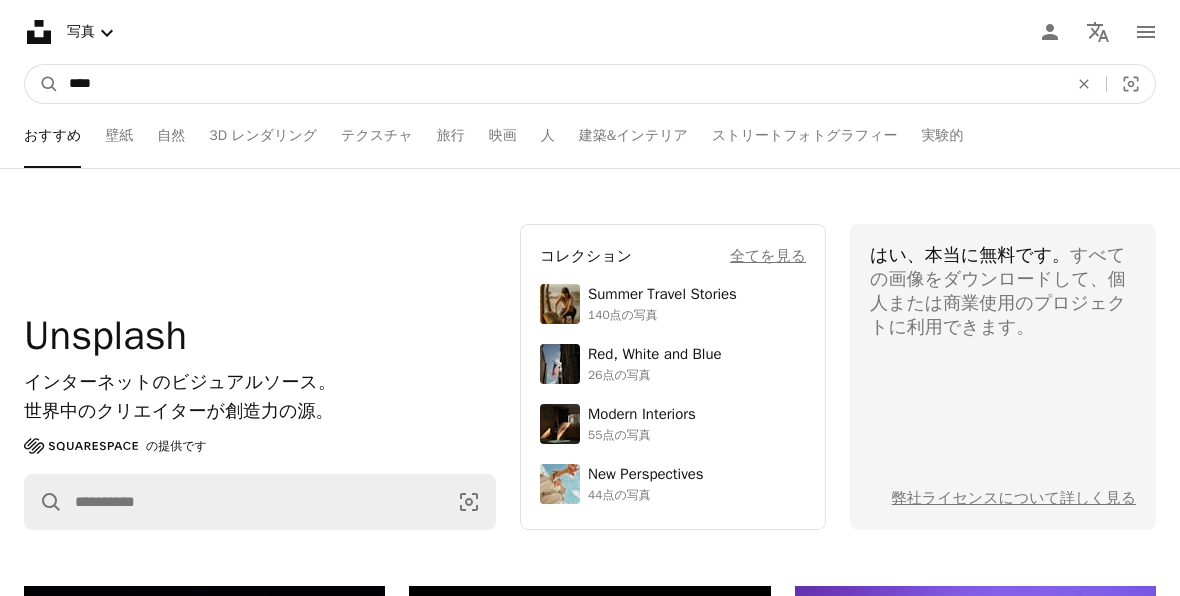 drag, startPoint x: 150, startPoint y: 79, endPoint x: 81, endPoint y: 74, distance: 69.18092 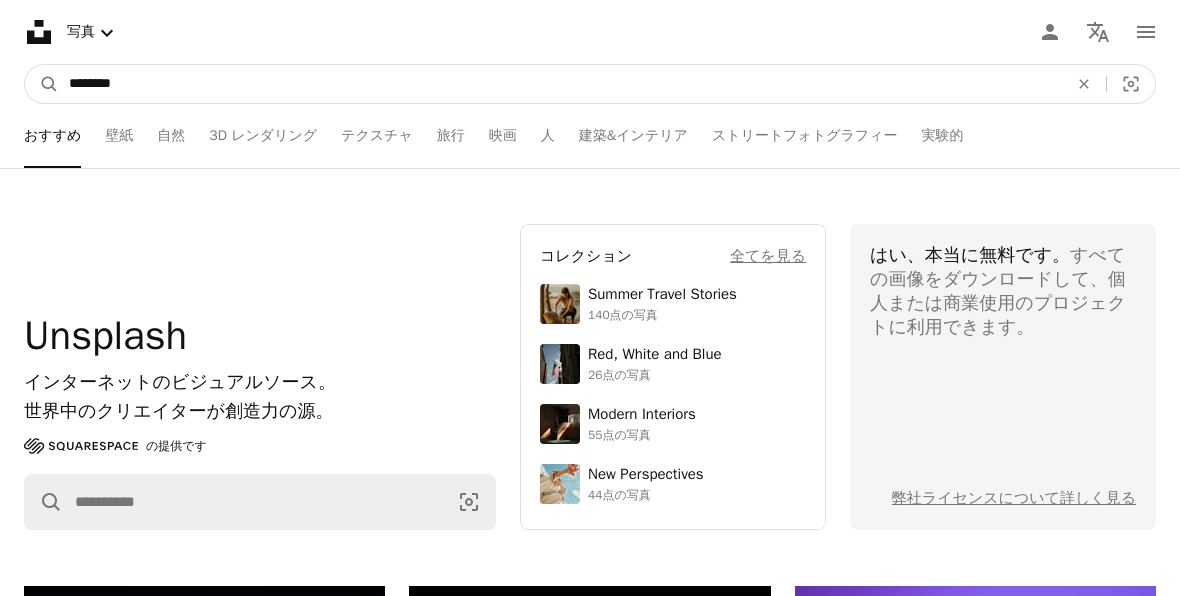 type on "********" 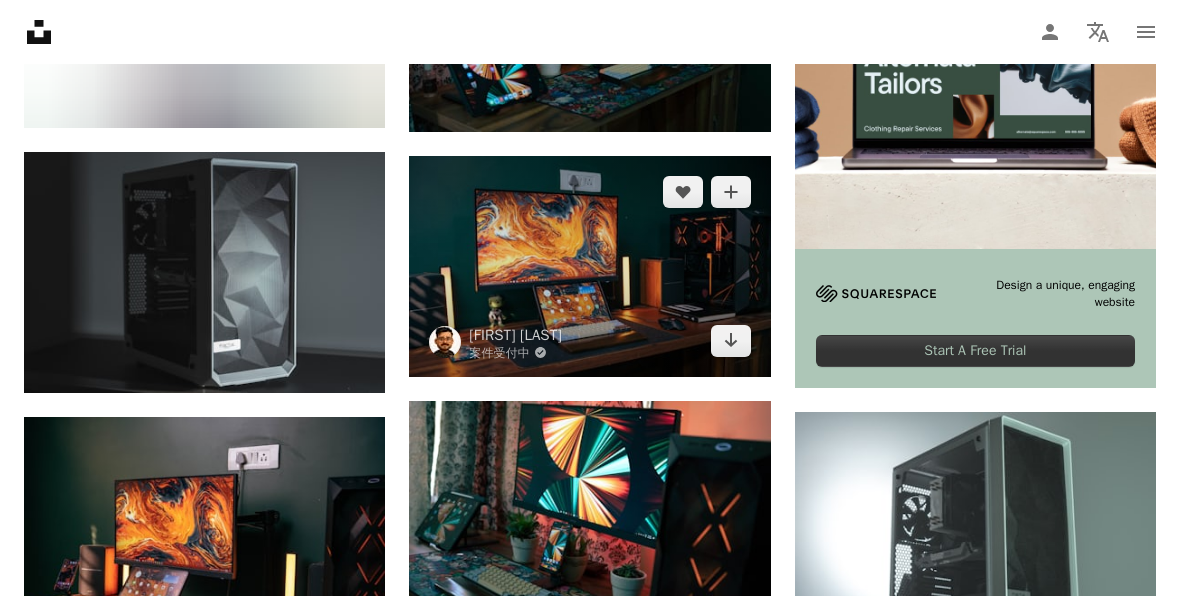scroll, scrollTop: 687, scrollLeft: 0, axis: vertical 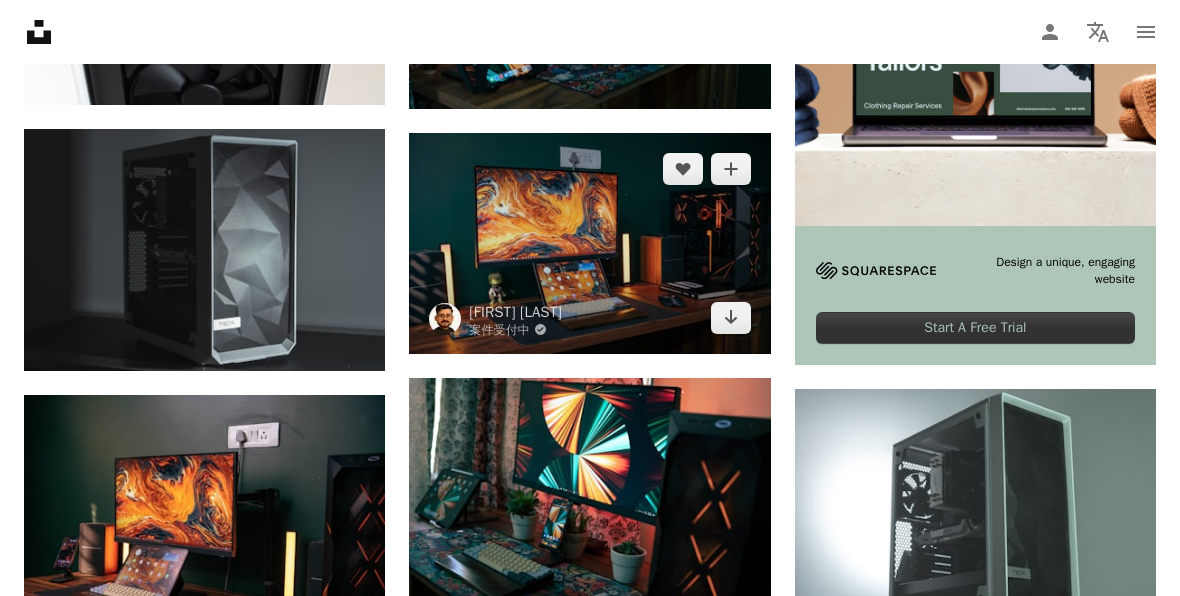 click at bounding box center [589, 243] 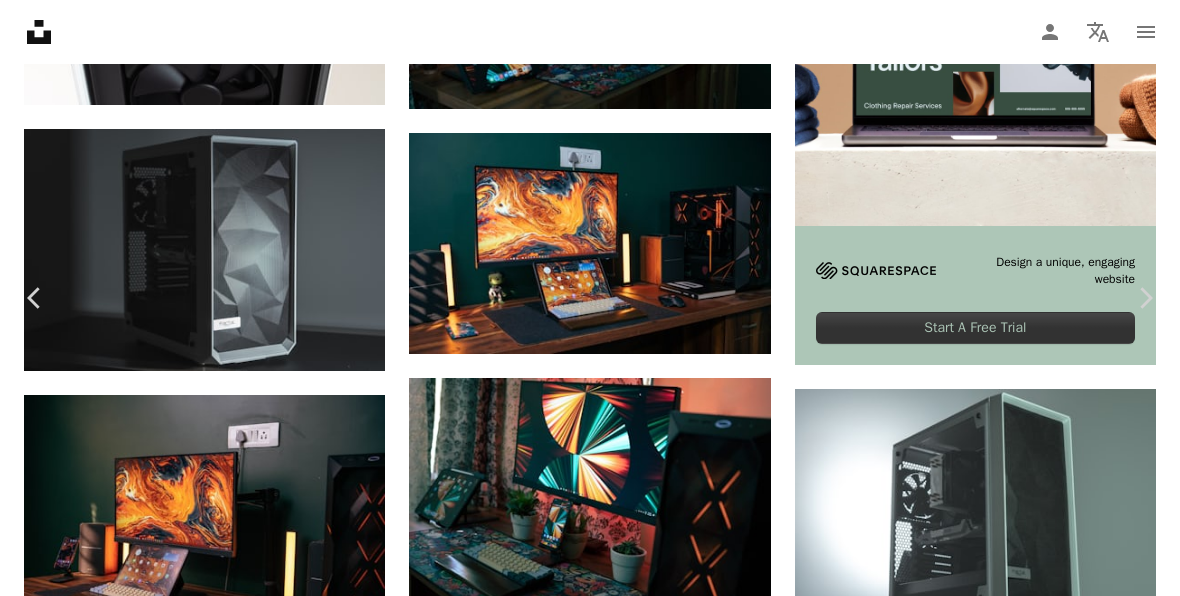scroll, scrollTop: 80, scrollLeft: 0, axis: vertical 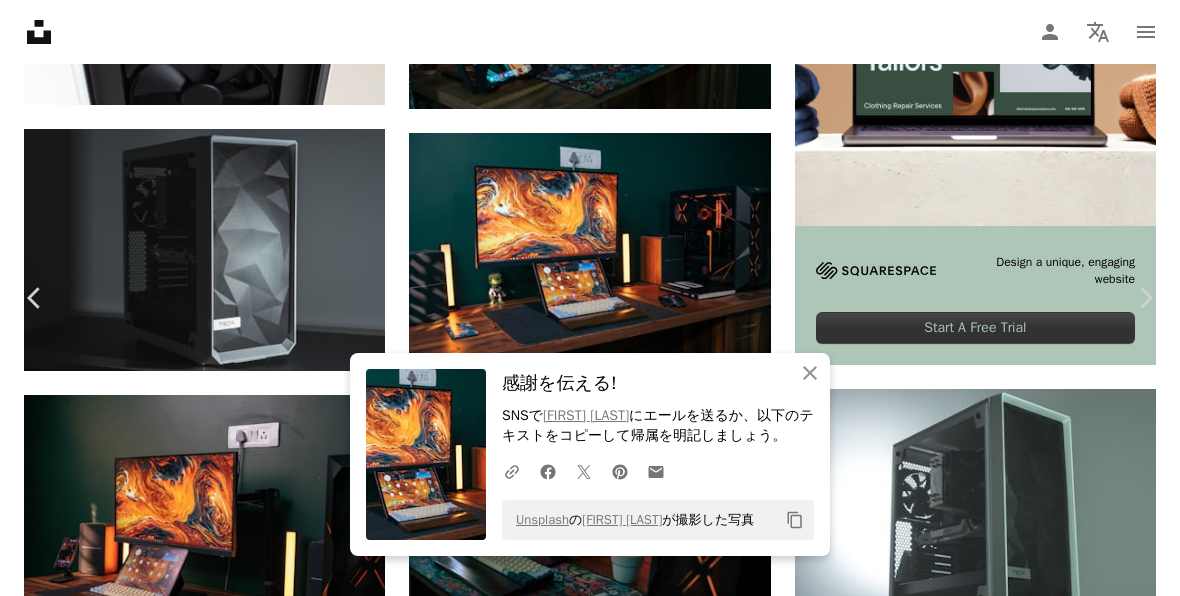 click on "An X shape" at bounding box center (20, 20) 